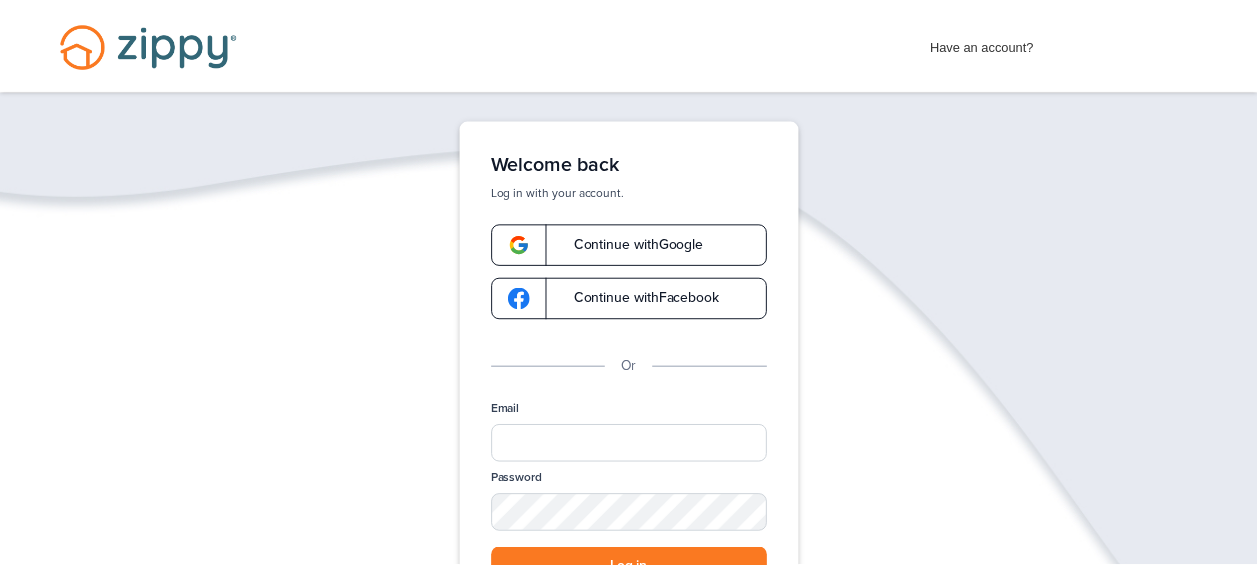 scroll, scrollTop: 0, scrollLeft: 0, axis: both 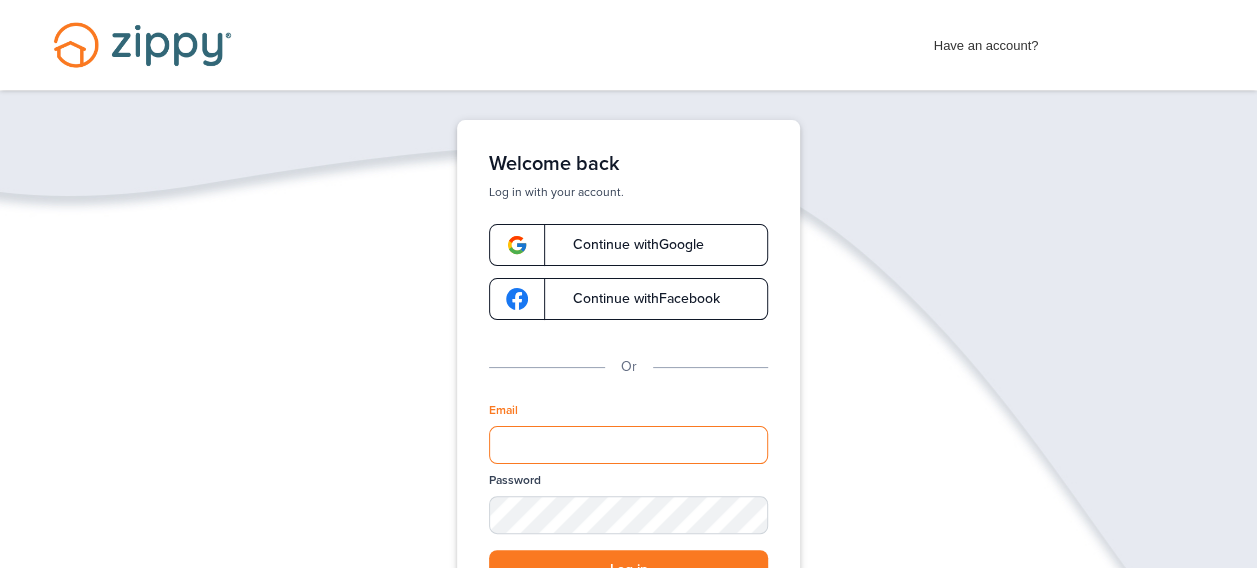 click on "Email" at bounding box center [628, 445] 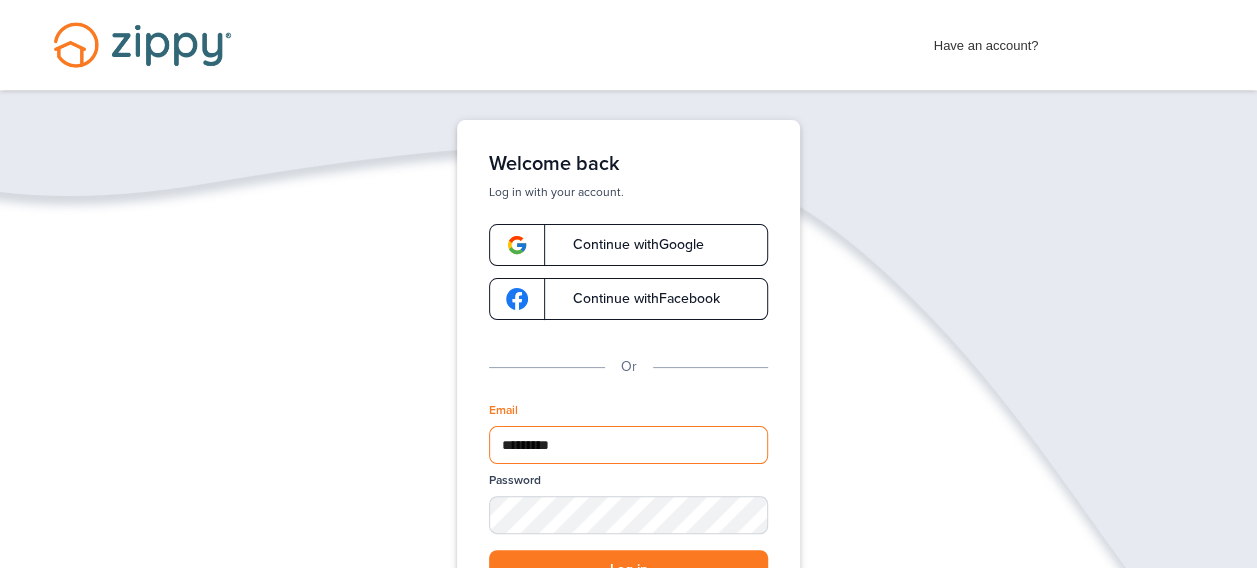 type on "**********" 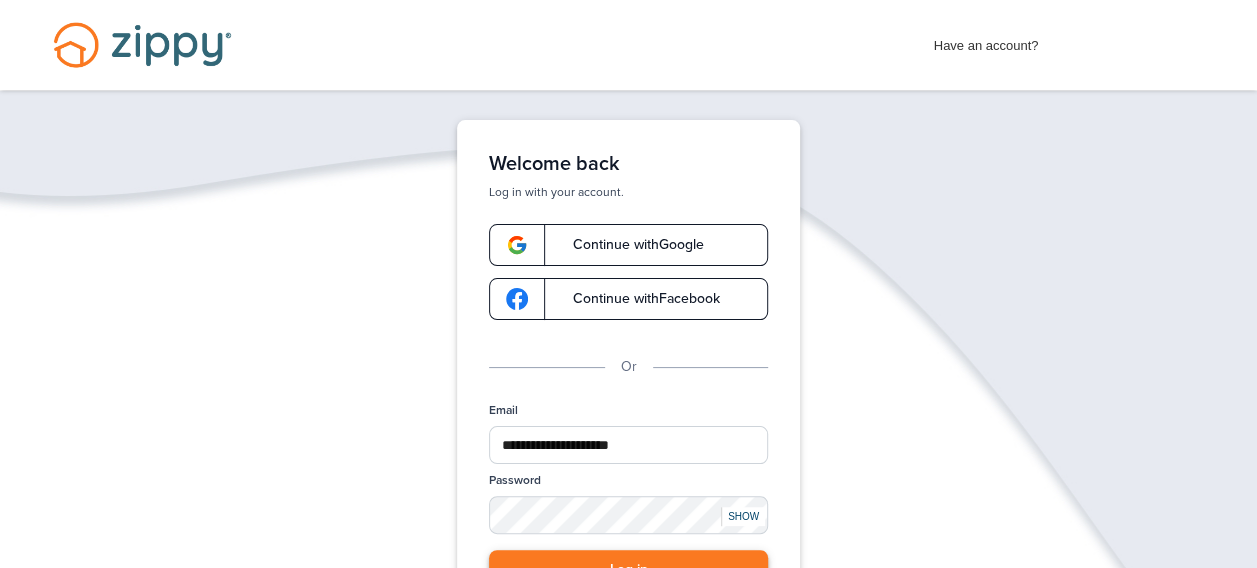 click on "Log in" at bounding box center (628, 570) 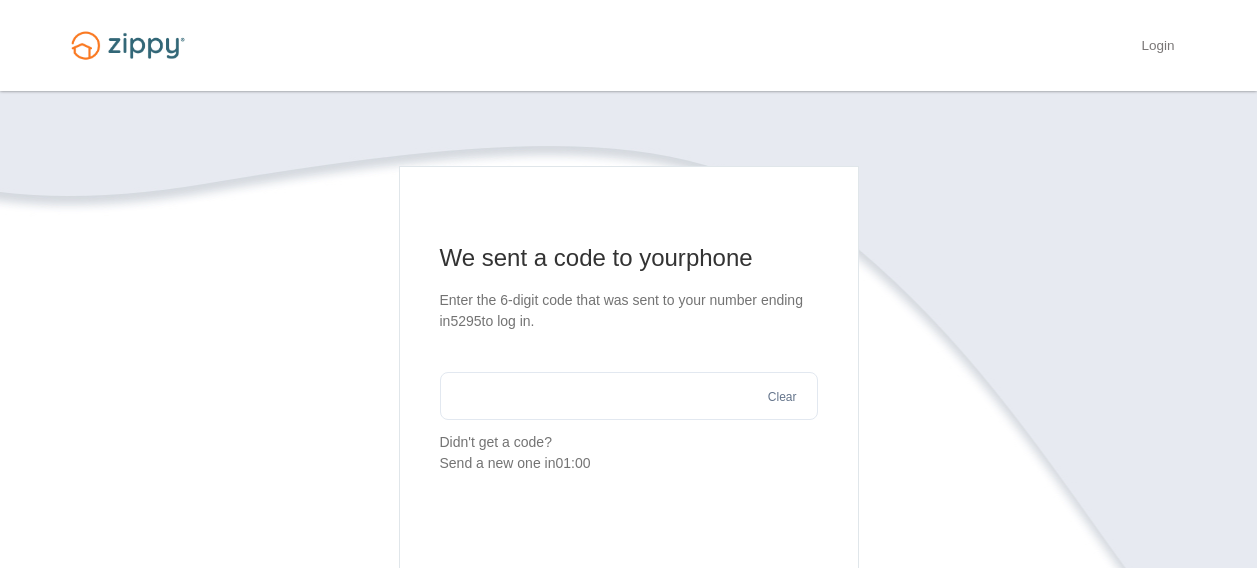 scroll, scrollTop: 0, scrollLeft: 0, axis: both 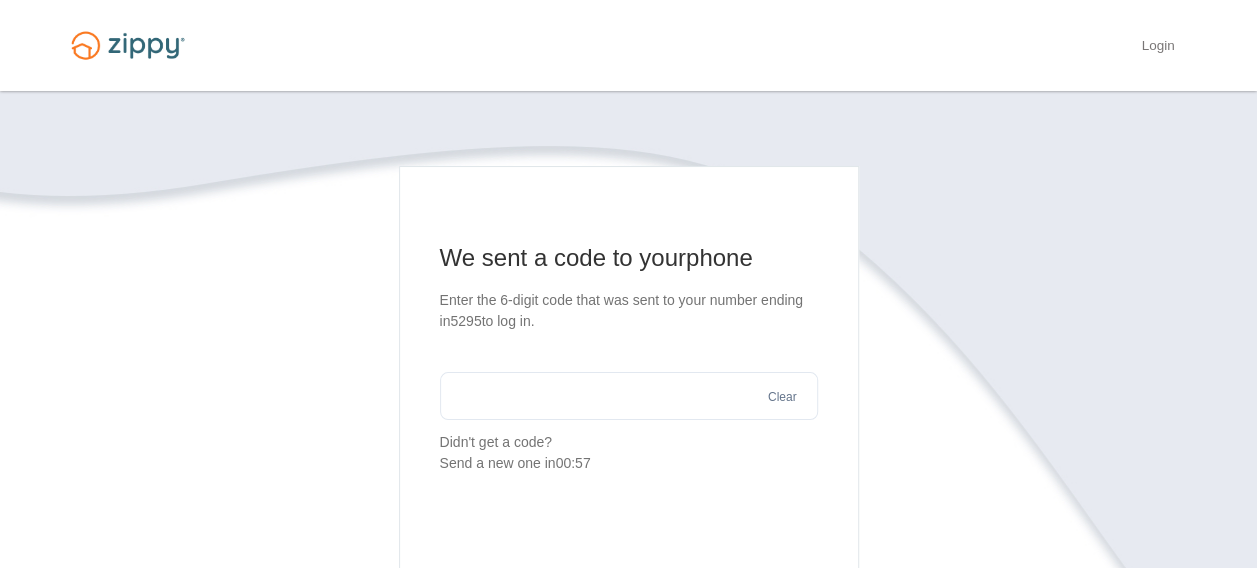 click at bounding box center (629, 396) 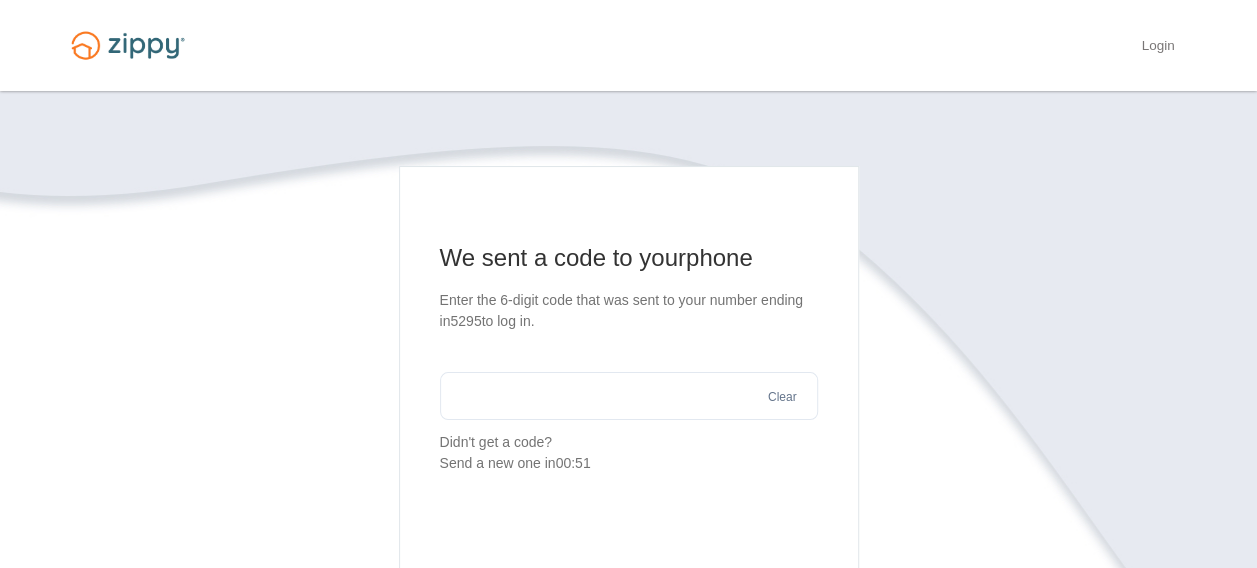 click at bounding box center (629, 396) 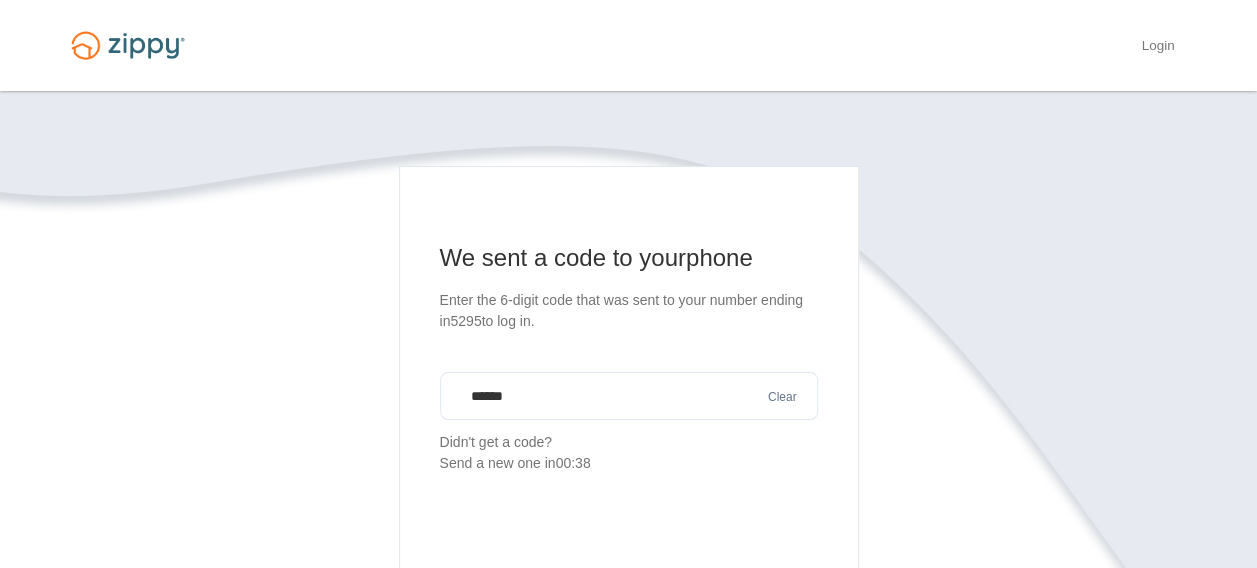 type on "******" 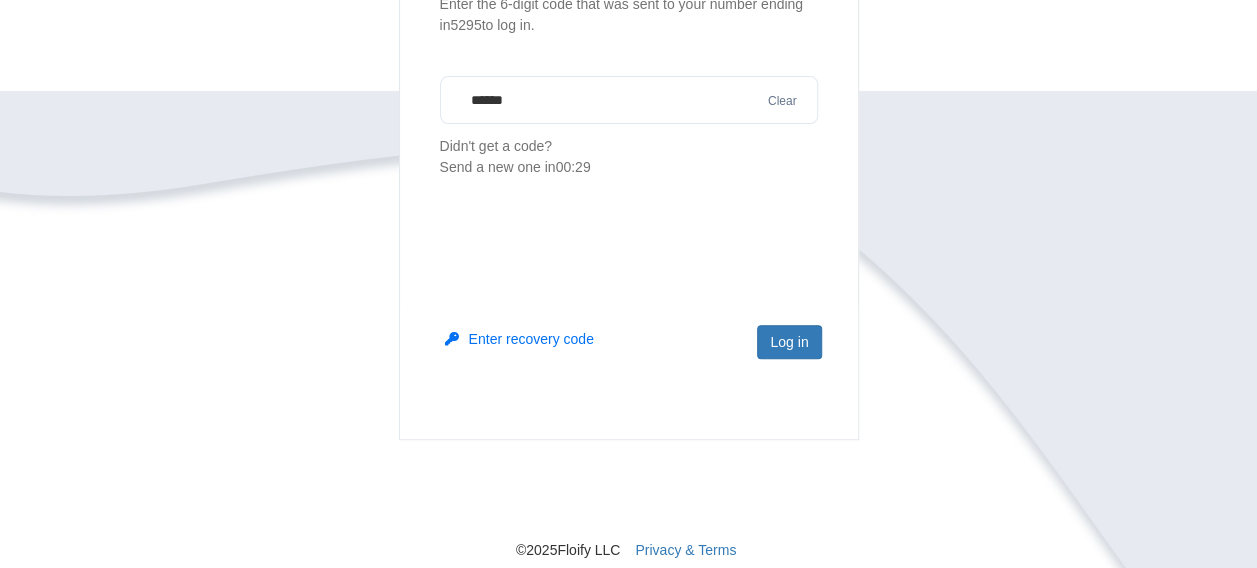 scroll, scrollTop: 300, scrollLeft: 0, axis: vertical 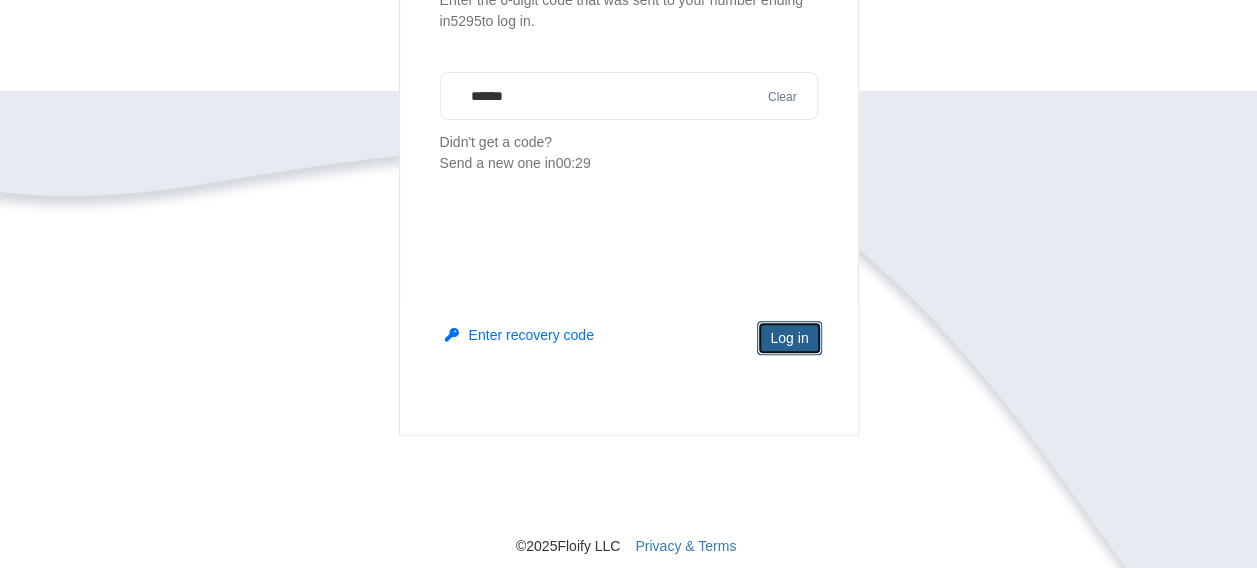 click on "Log in" at bounding box center (789, 338) 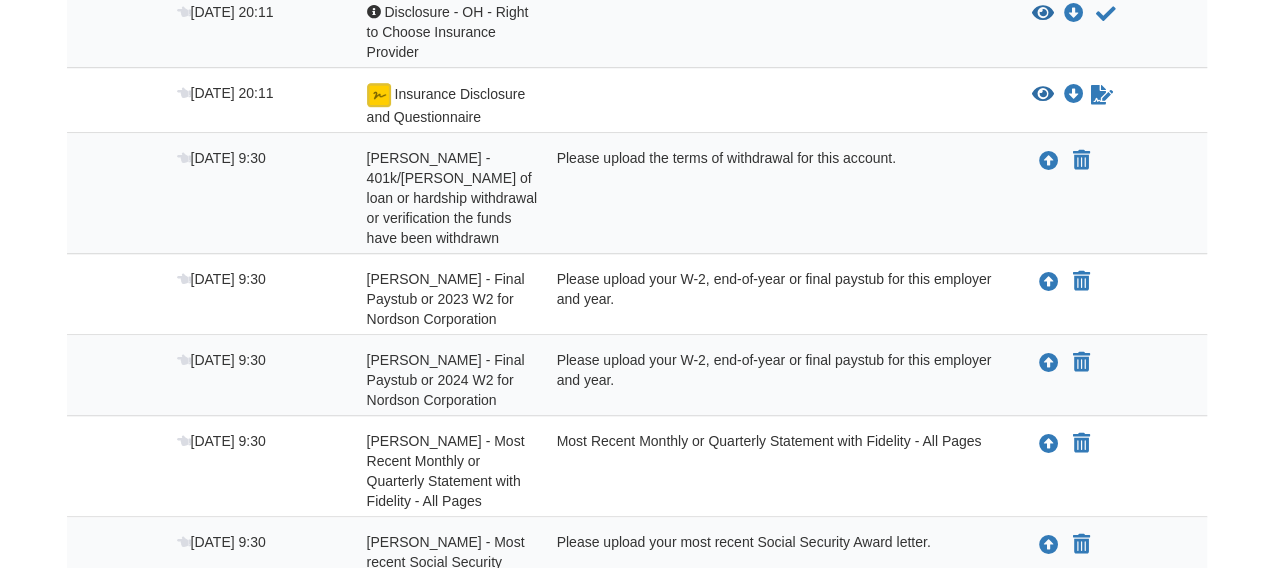 scroll, scrollTop: 700, scrollLeft: 0, axis: vertical 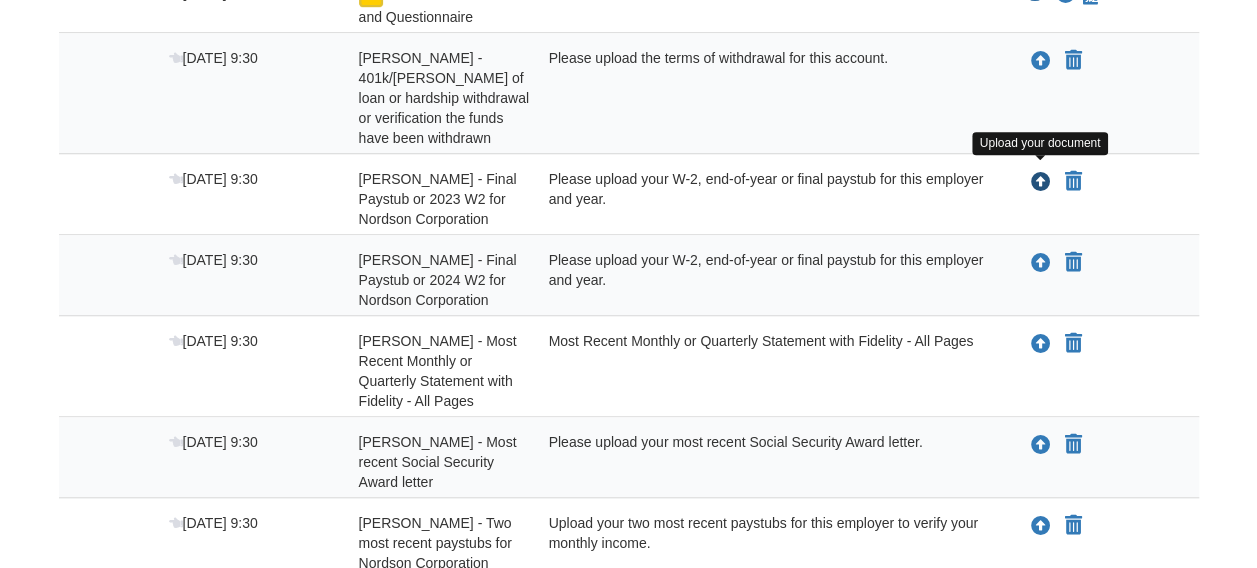 click at bounding box center [1041, 183] 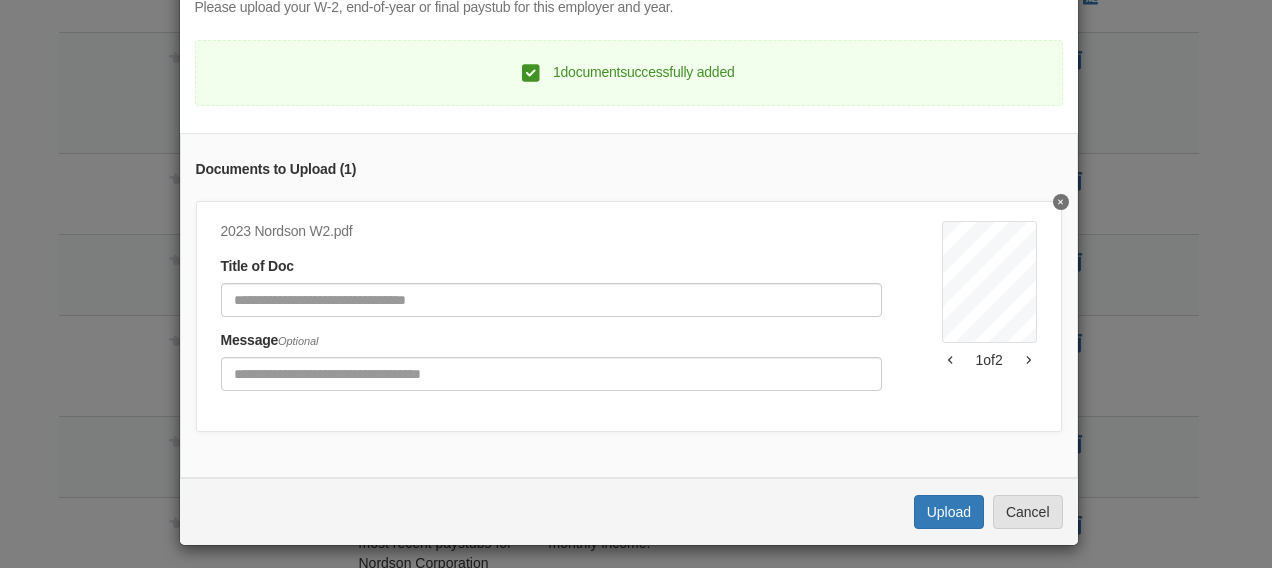 scroll, scrollTop: 148, scrollLeft: 0, axis: vertical 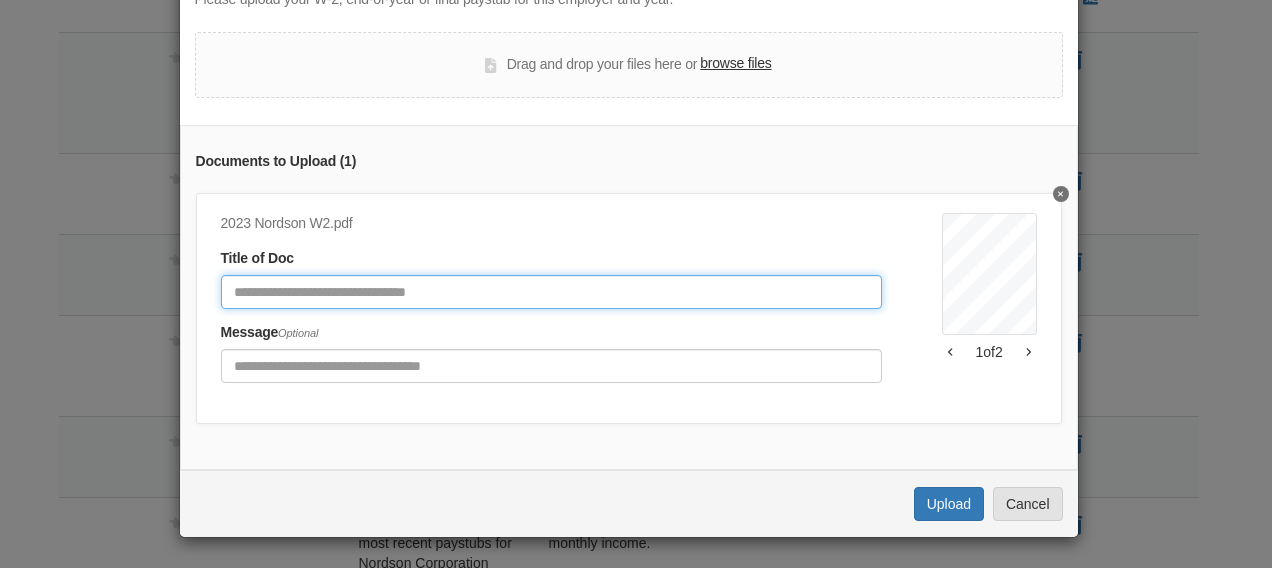 click 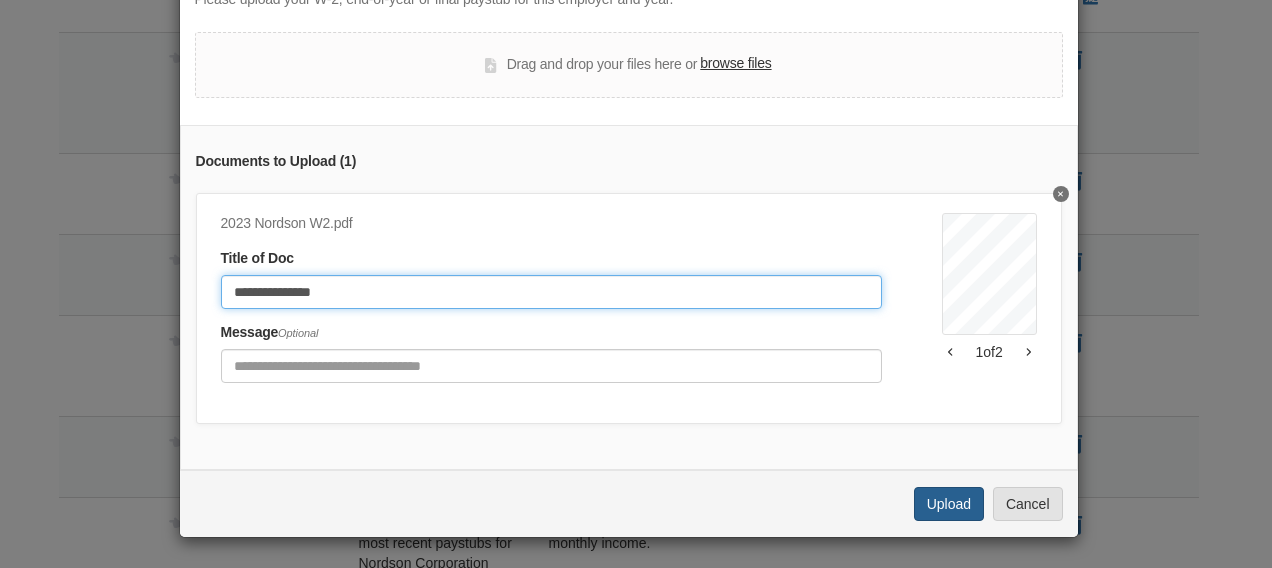 type on "**********" 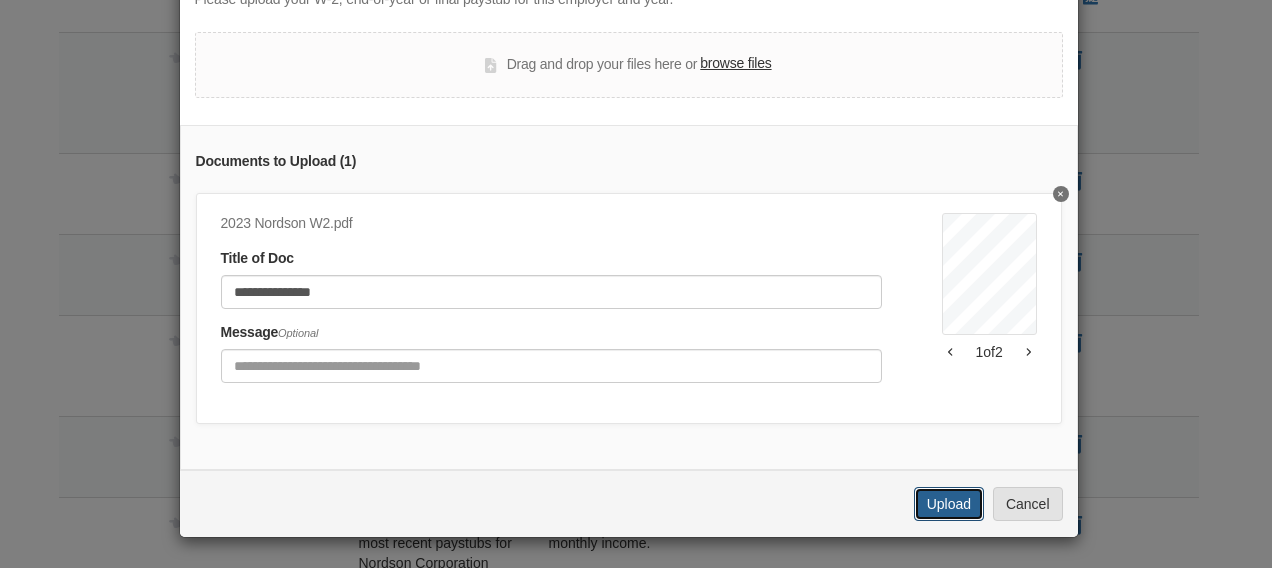 click on "Upload" at bounding box center [949, 504] 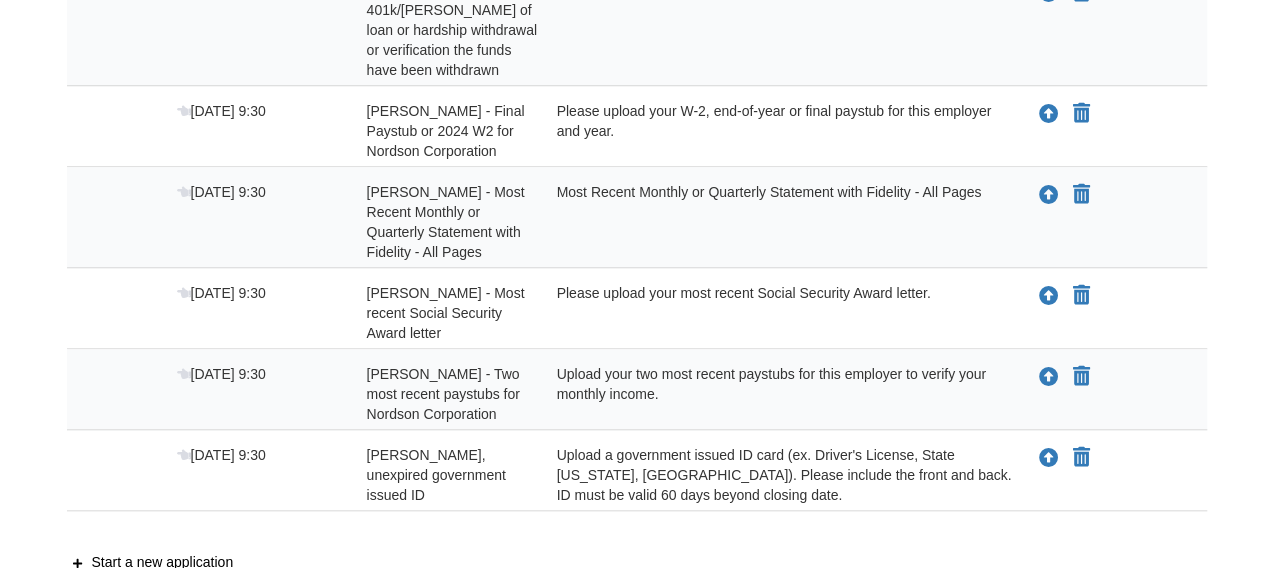 scroll, scrollTop: 800, scrollLeft: 0, axis: vertical 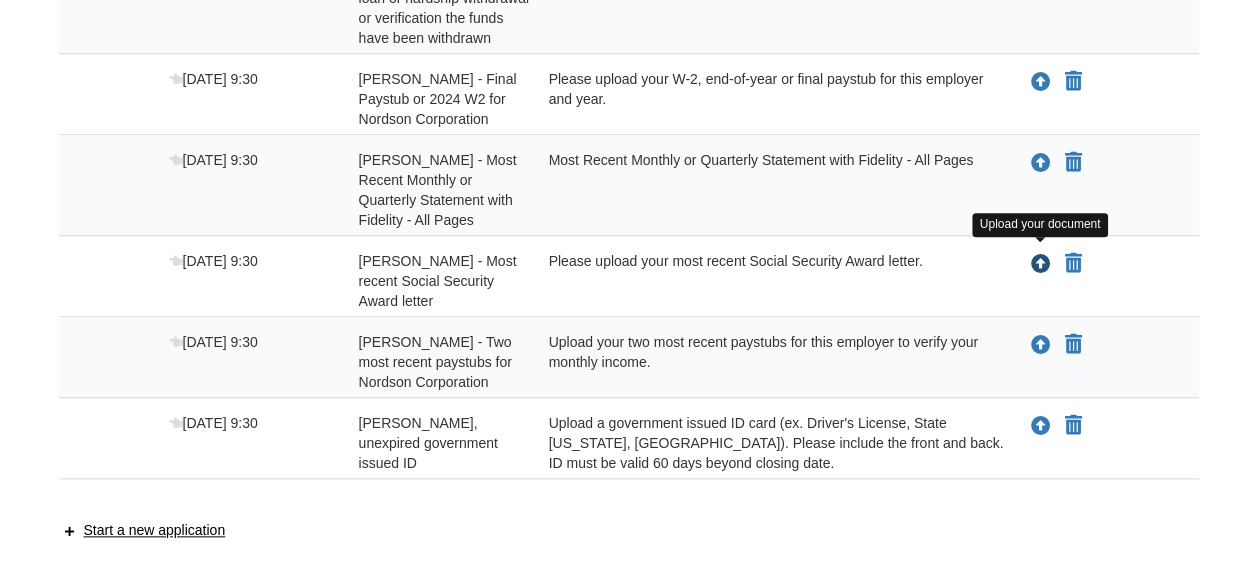 click at bounding box center [1041, 265] 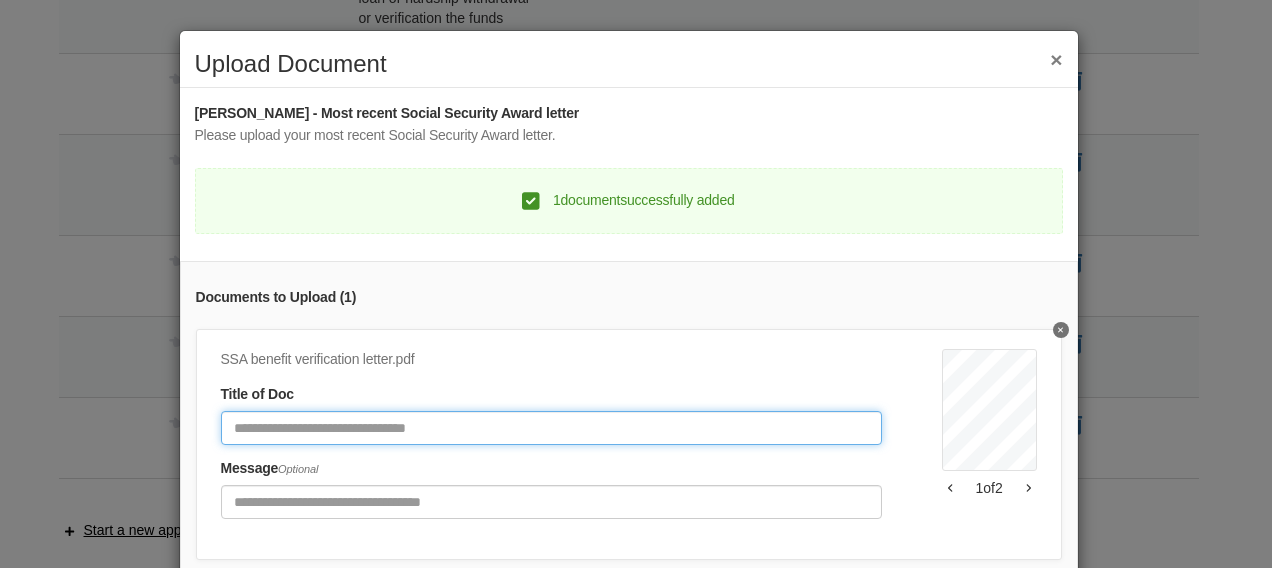 click 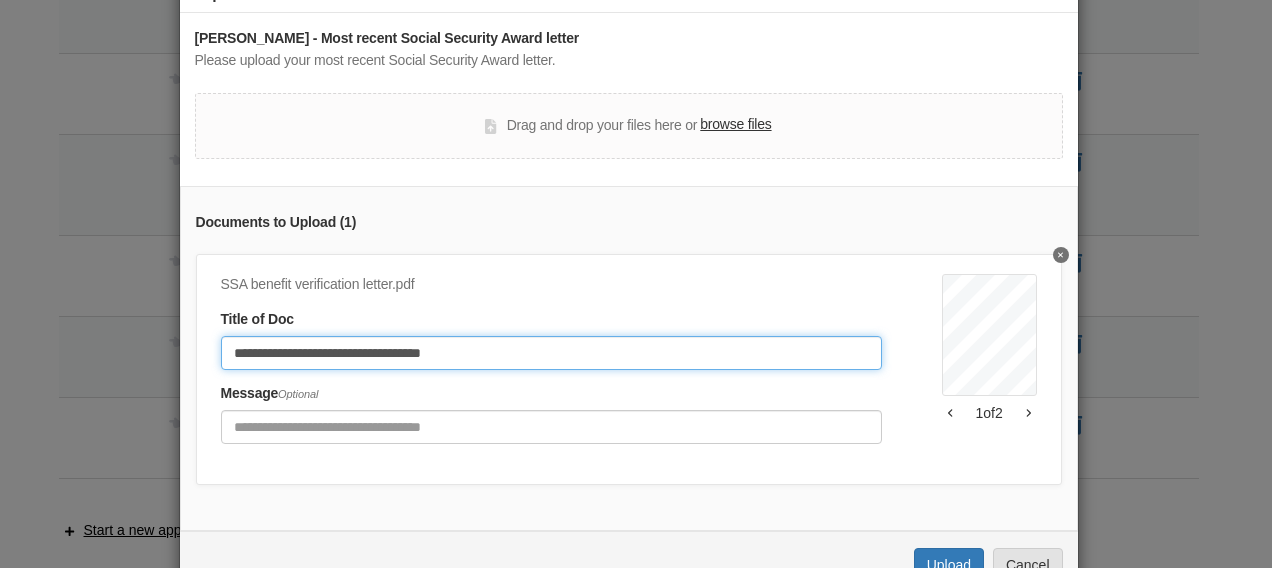 scroll, scrollTop: 148, scrollLeft: 0, axis: vertical 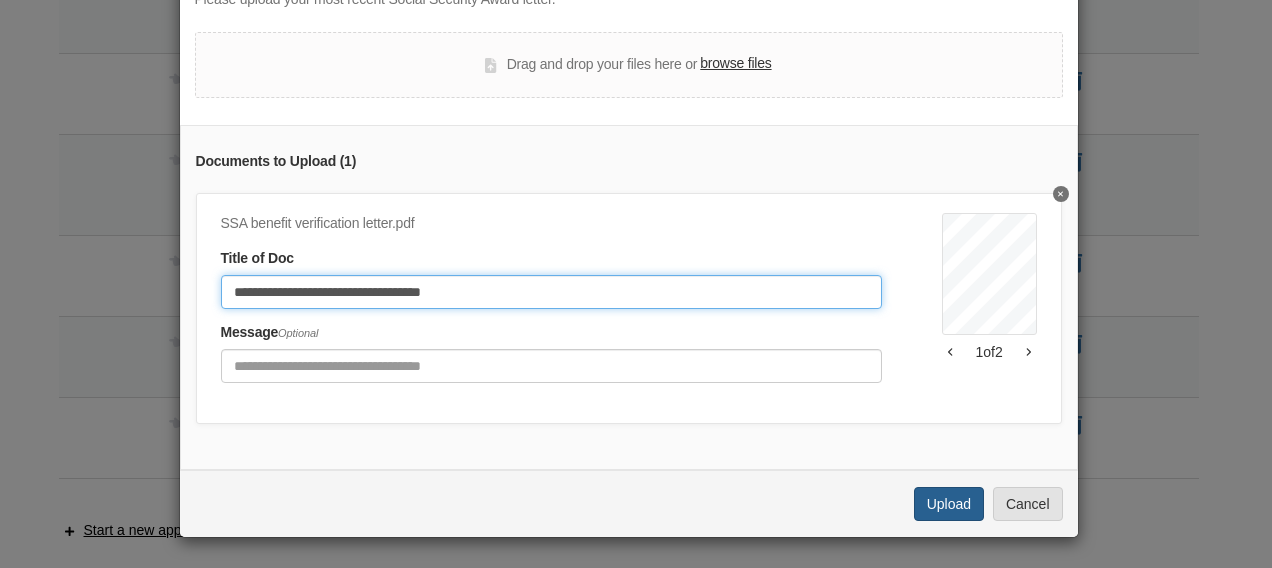 type on "**********" 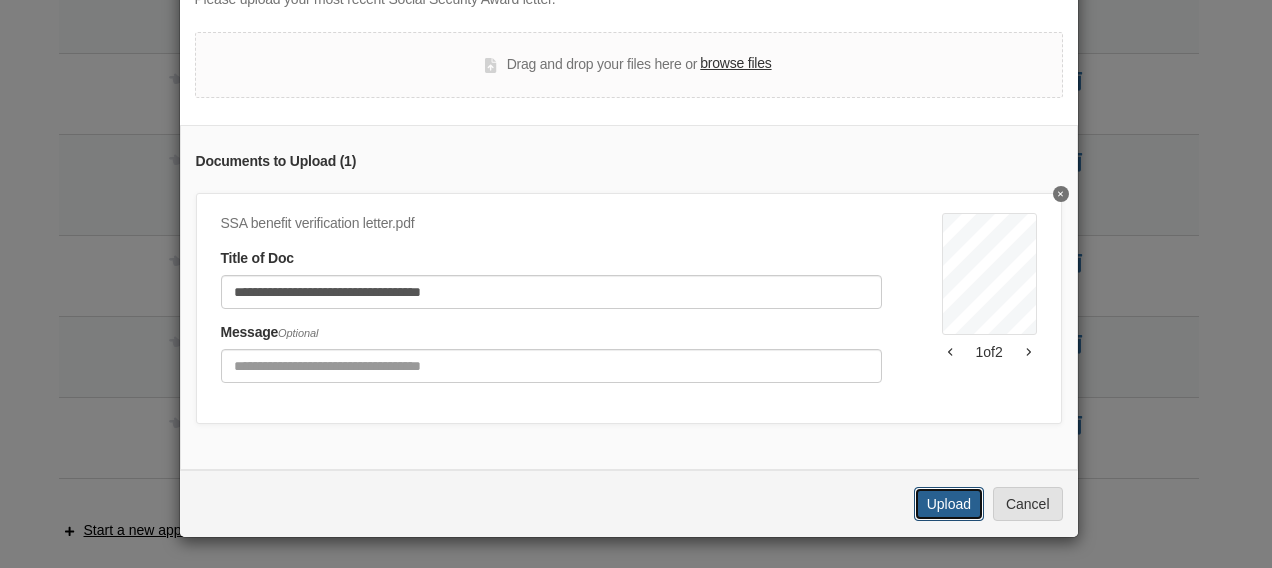click on "Upload" at bounding box center [949, 504] 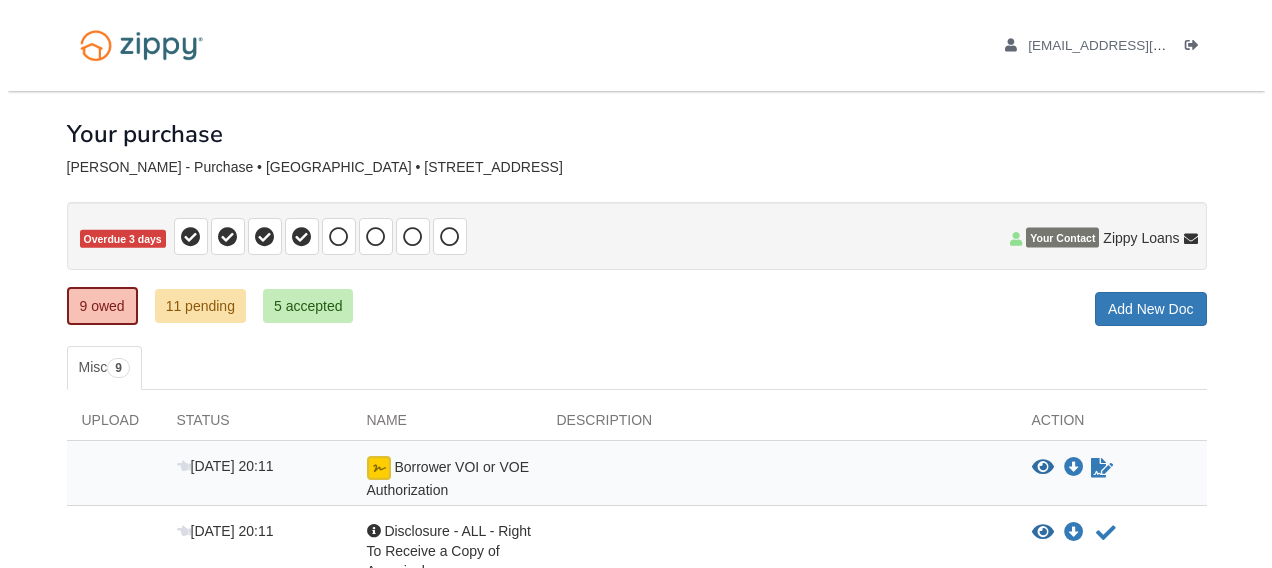 scroll, scrollTop: 800, scrollLeft: 0, axis: vertical 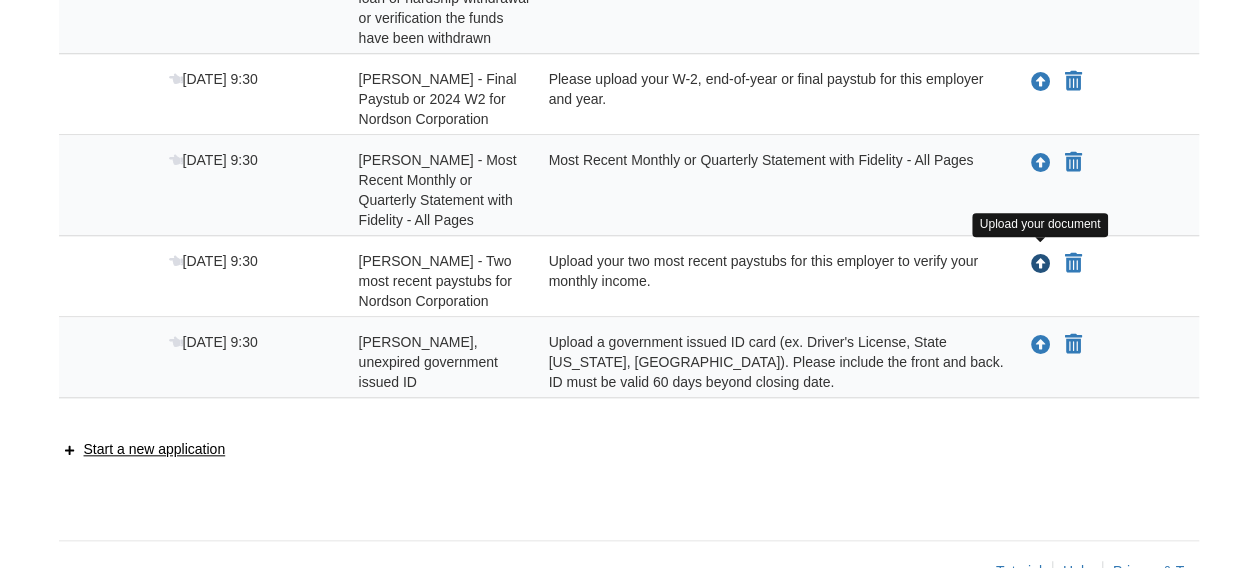 click at bounding box center [1041, 265] 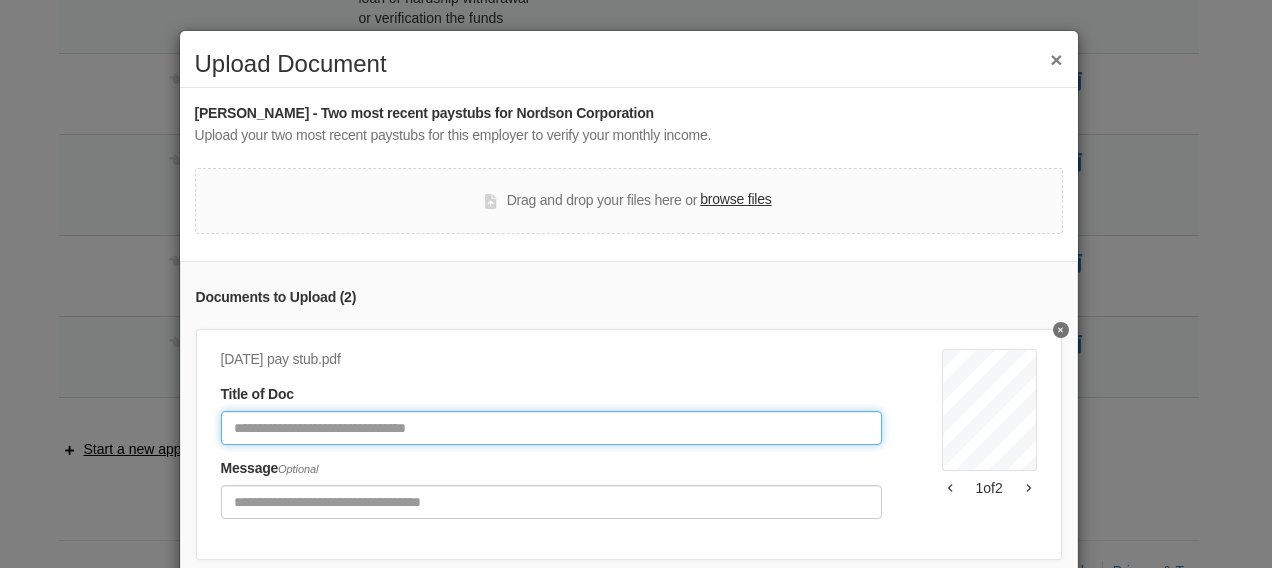 click 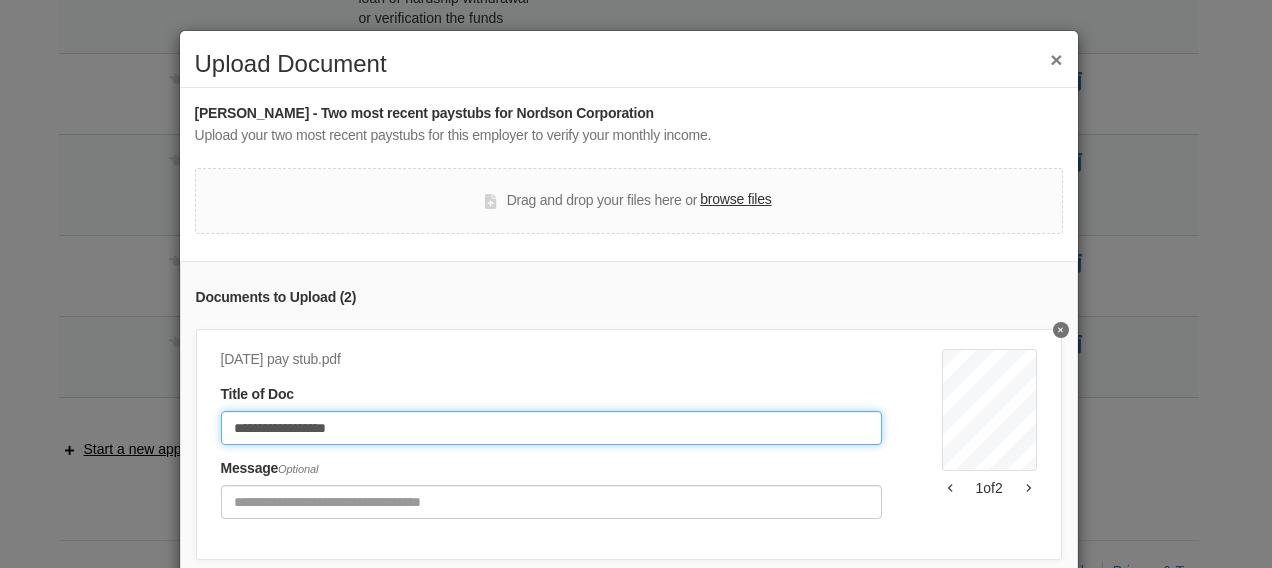 scroll, scrollTop: 109, scrollLeft: 0, axis: vertical 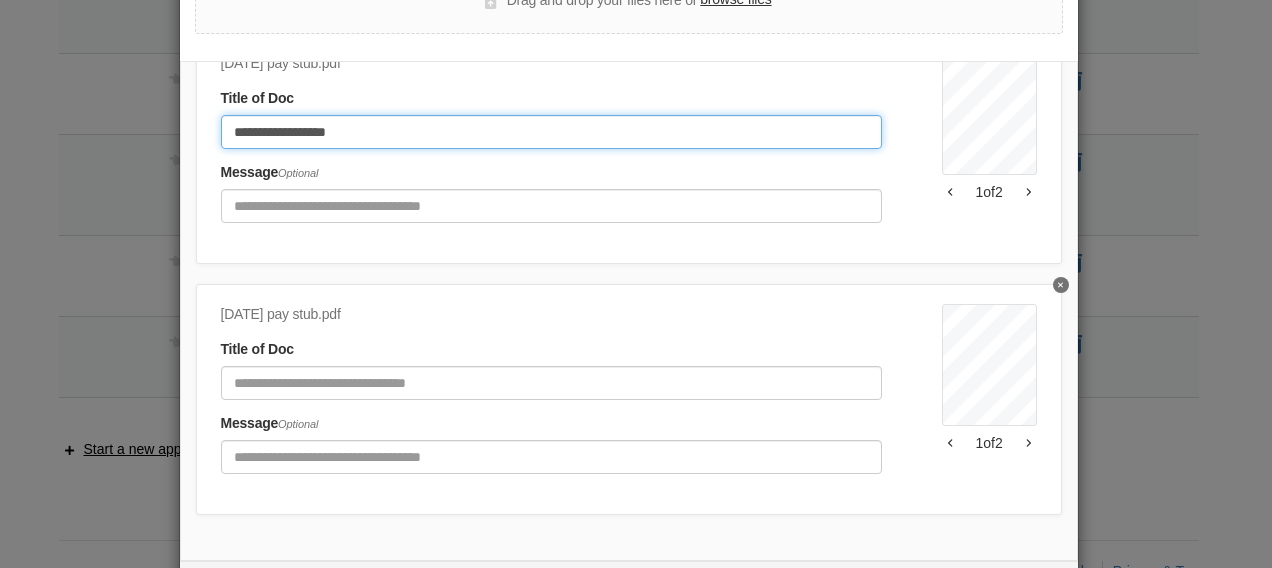 type on "**********" 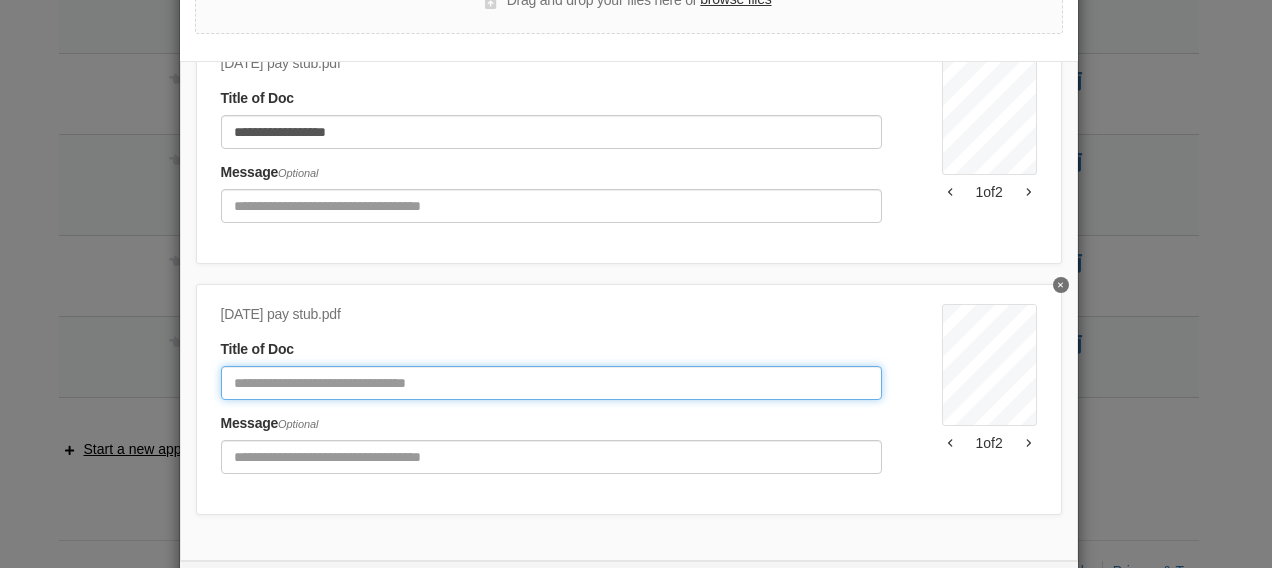 click 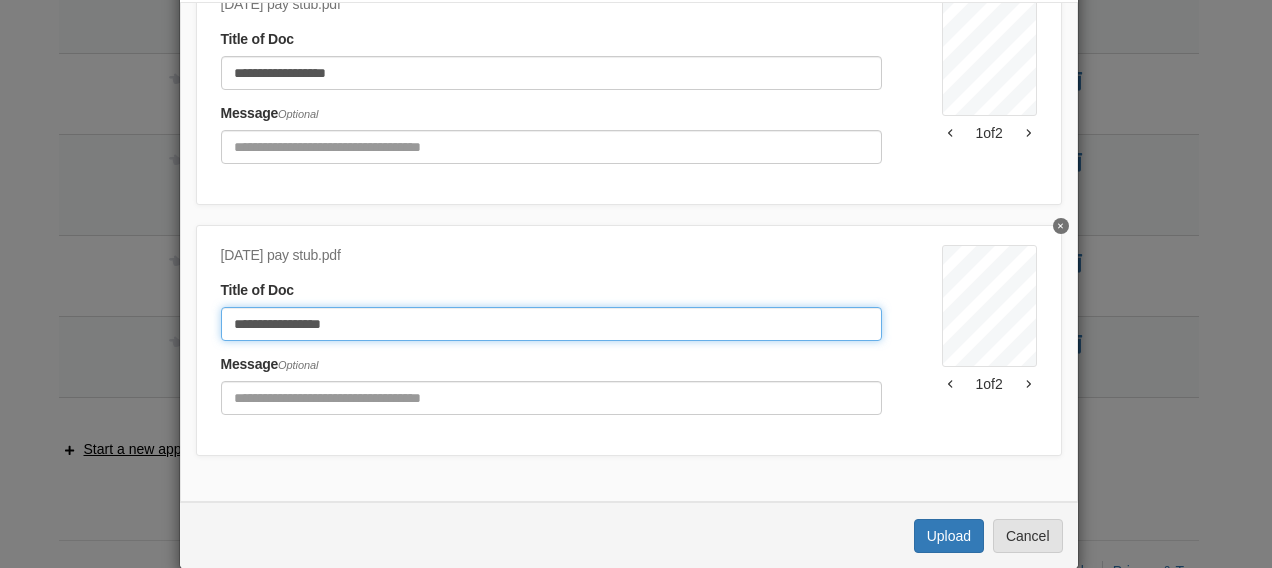 scroll, scrollTop: 289, scrollLeft: 0, axis: vertical 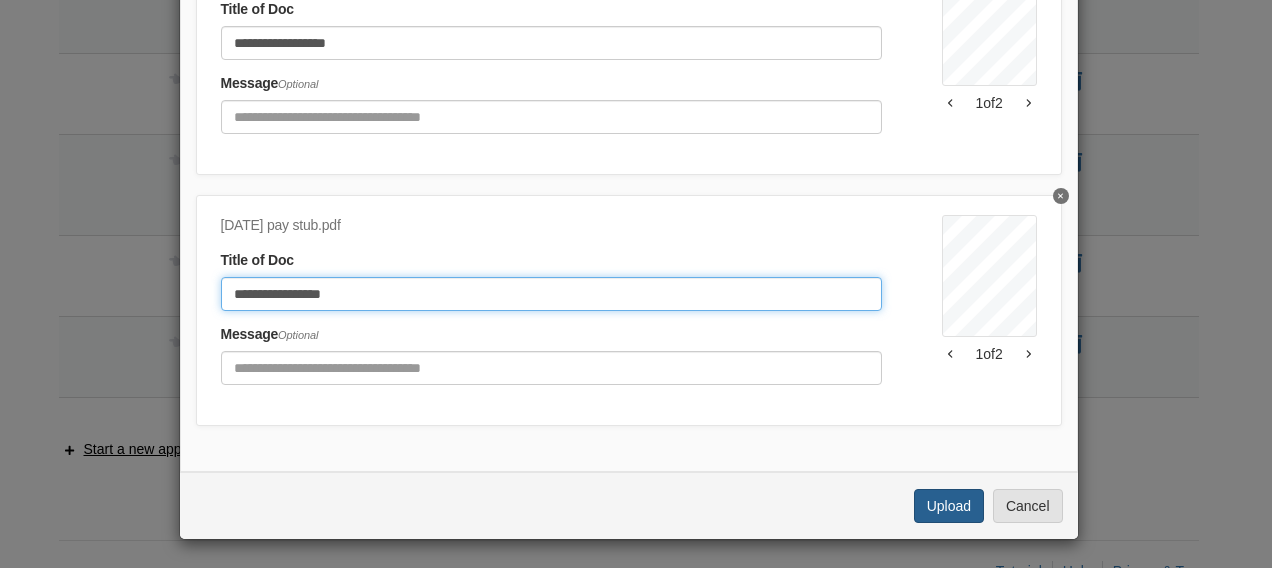 type on "**********" 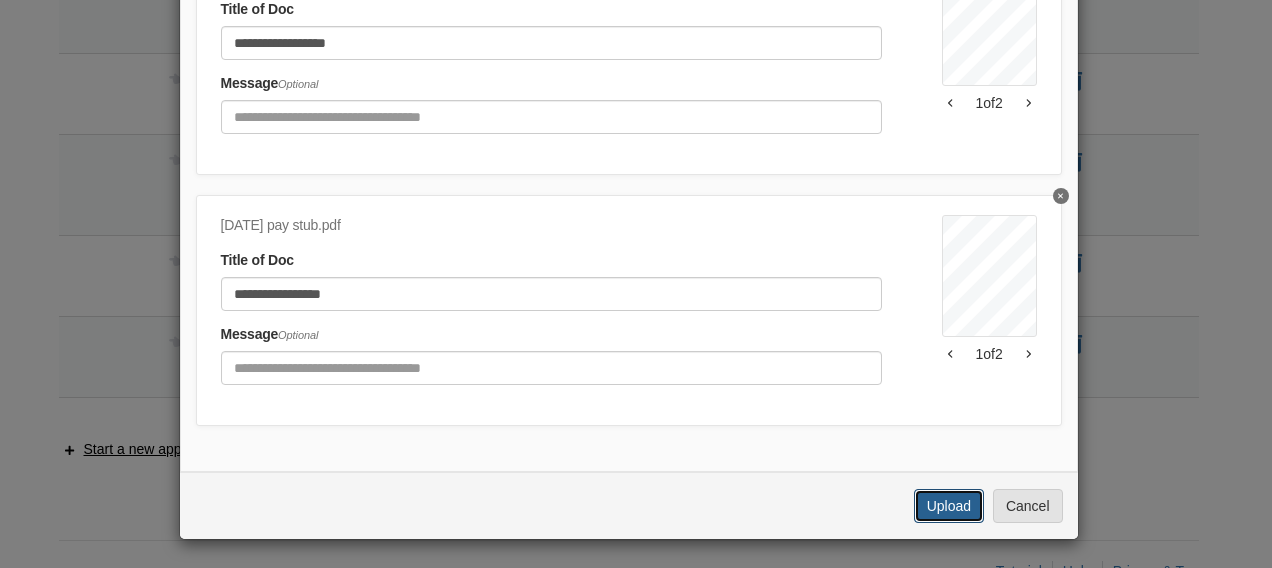click on "Upload" at bounding box center [949, 506] 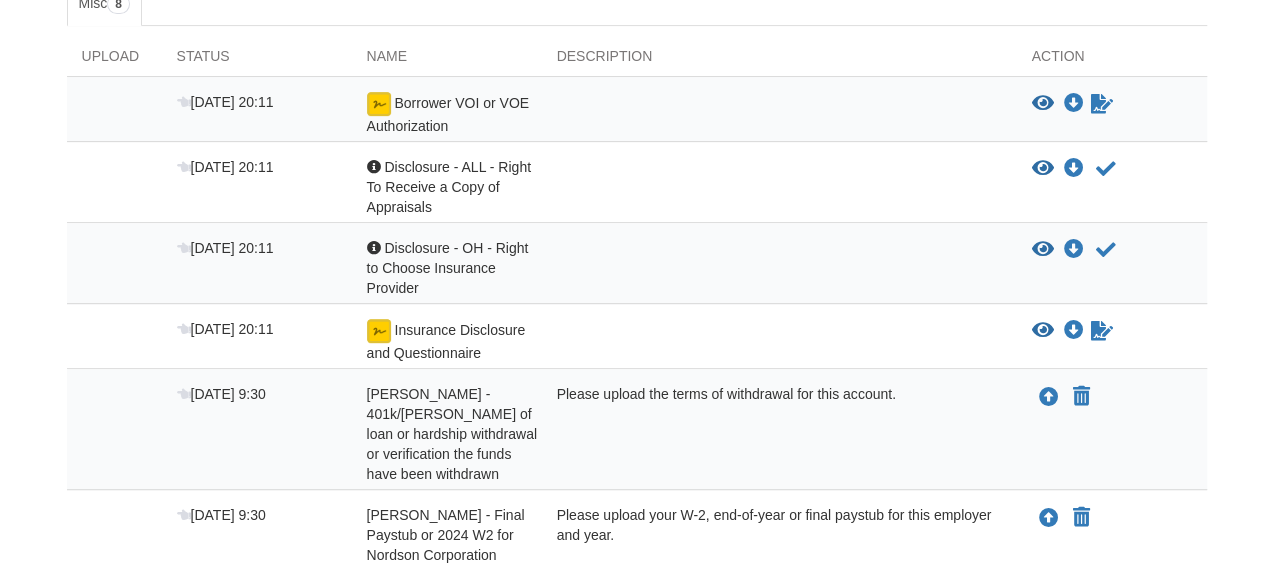 scroll, scrollTop: 464, scrollLeft: 0, axis: vertical 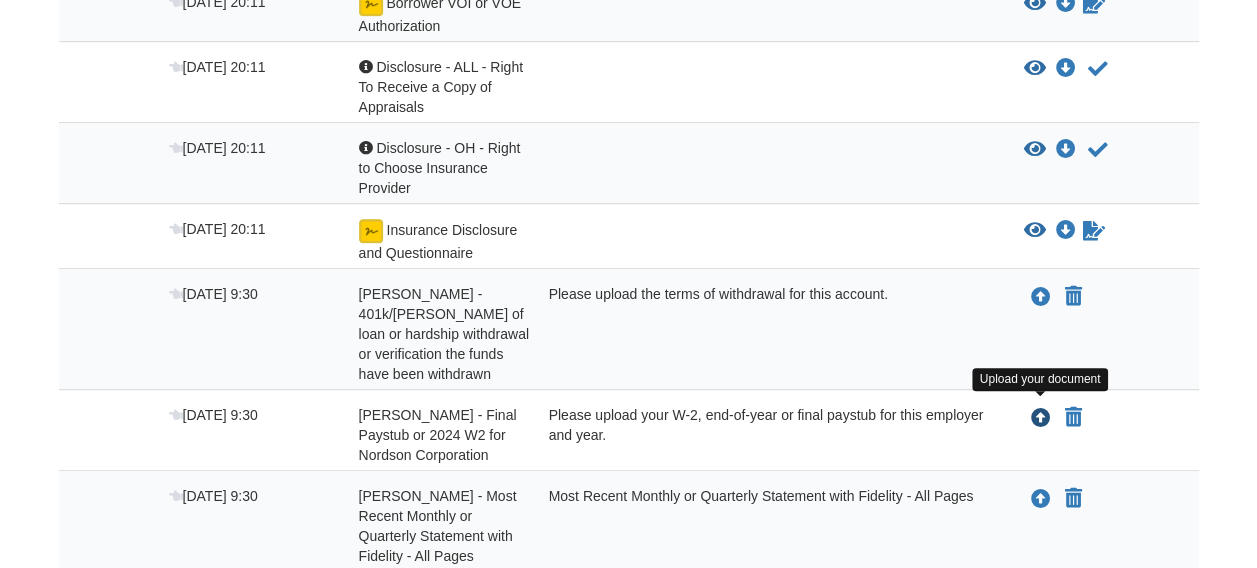 click at bounding box center [1041, 419] 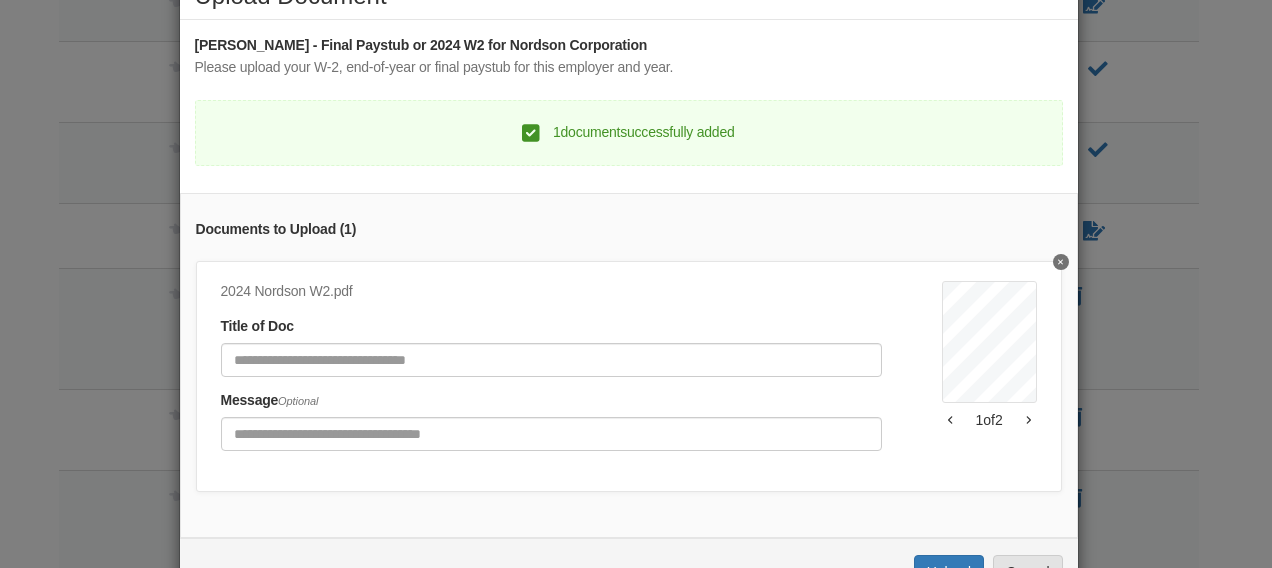 scroll, scrollTop: 100, scrollLeft: 0, axis: vertical 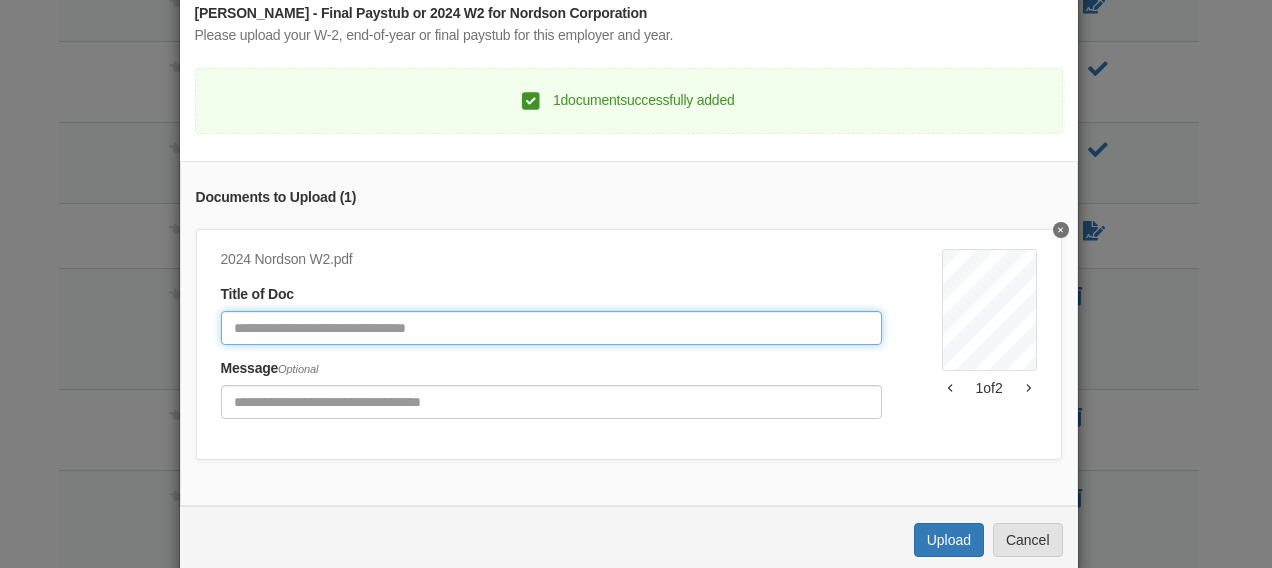 click 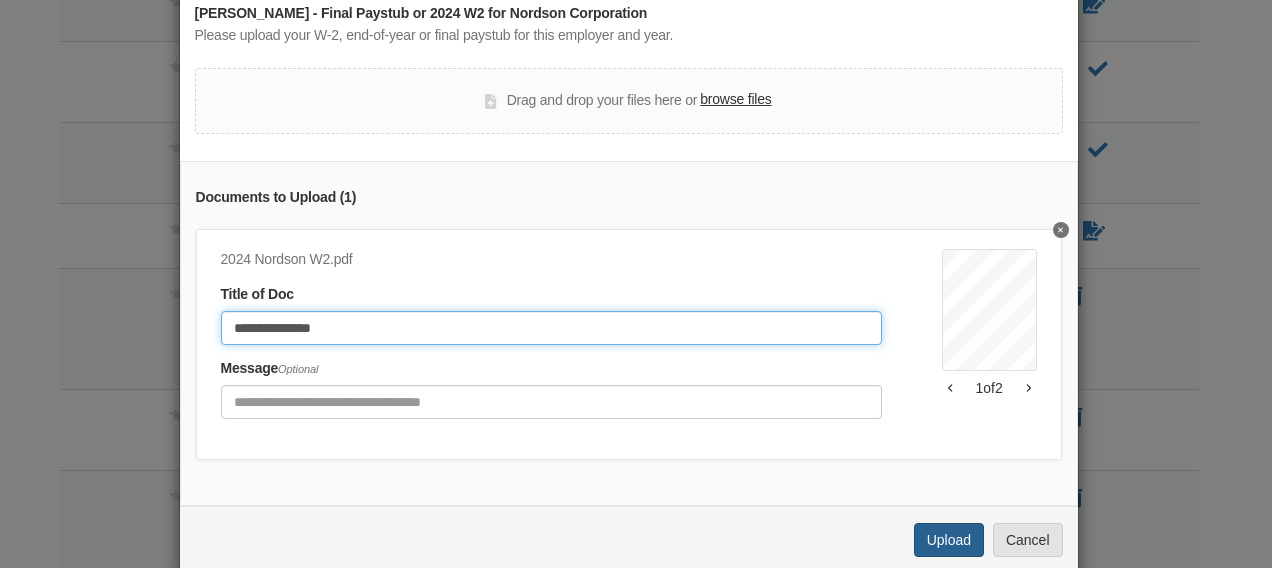 type on "**********" 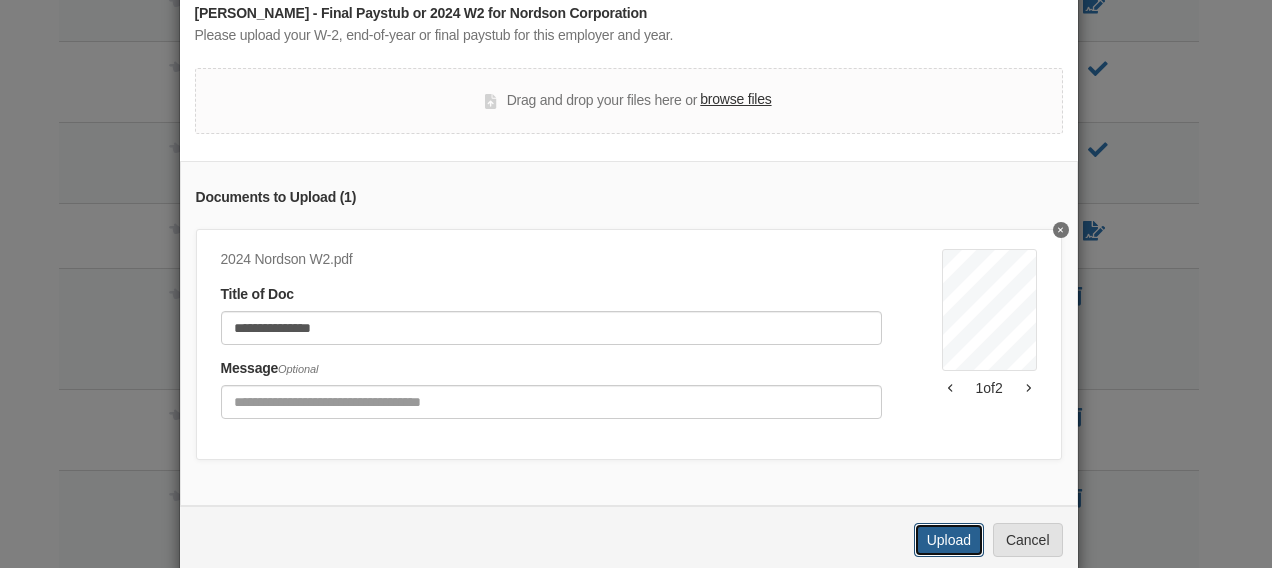 click on "Upload" at bounding box center [949, 540] 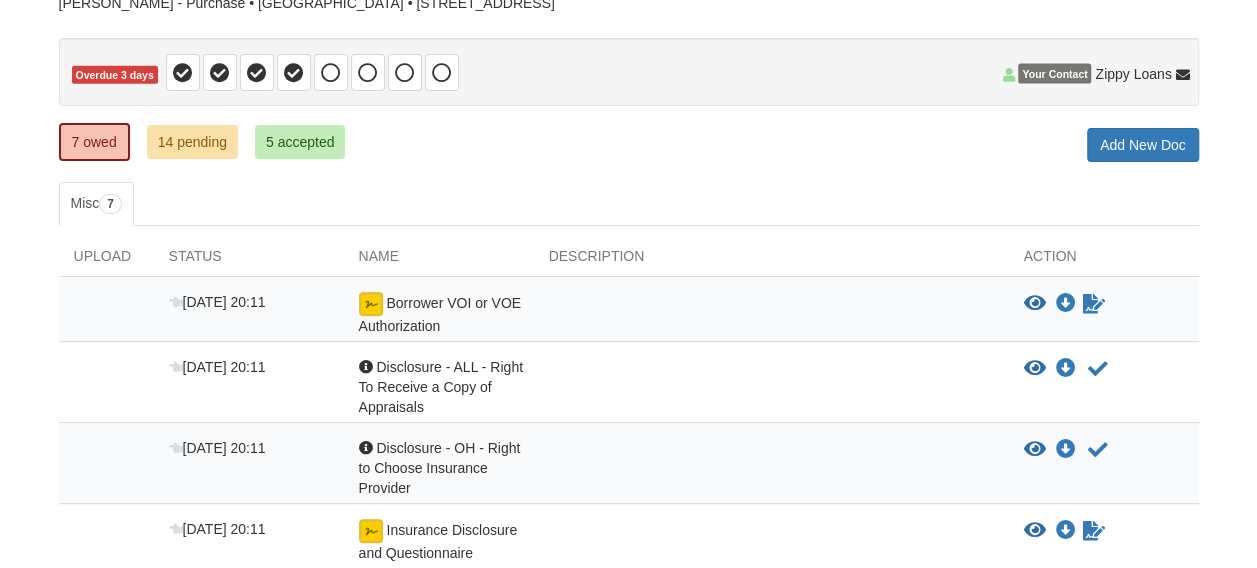 scroll, scrollTop: 264, scrollLeft: 0, axis: vertical 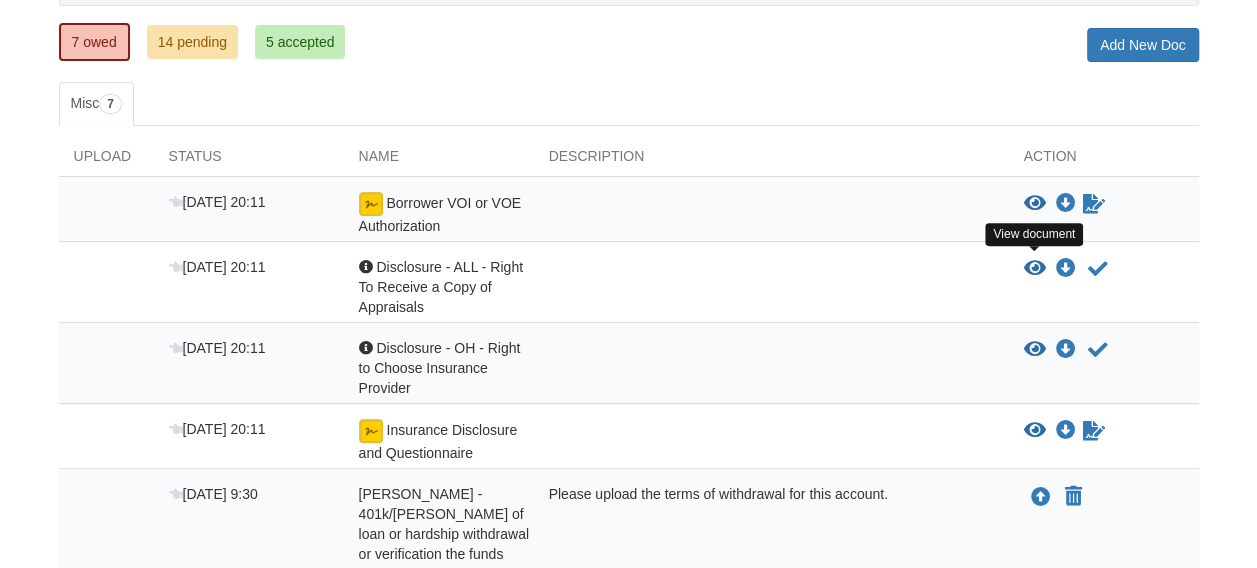 click at bounding box center (1035, 269) 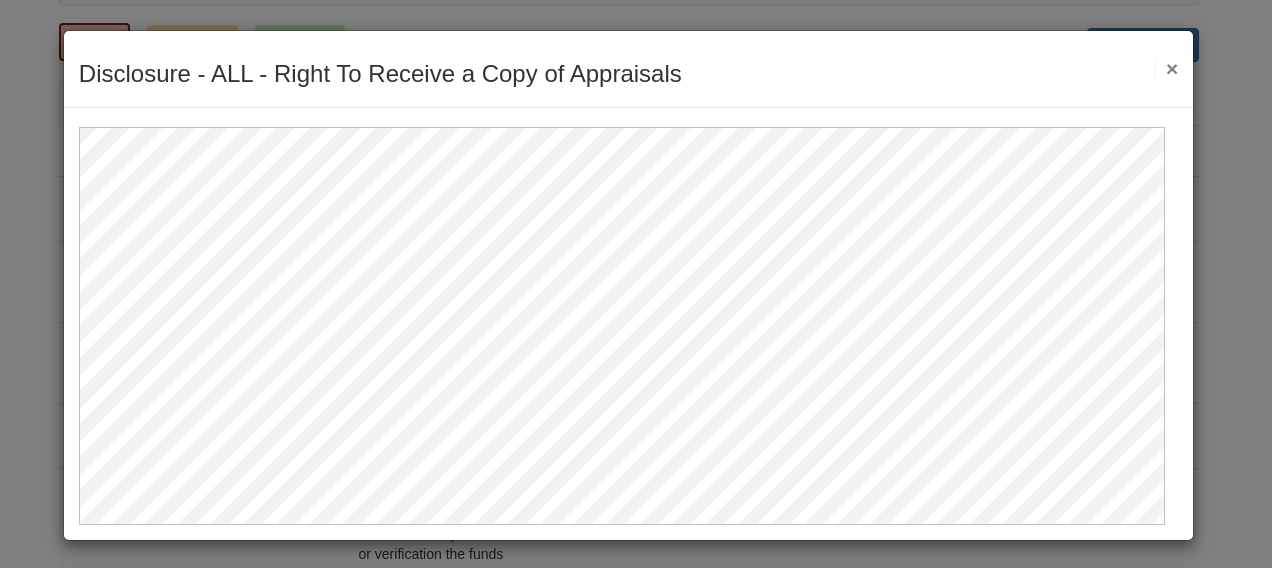 click on "×" at bounding box center (1166, 68) 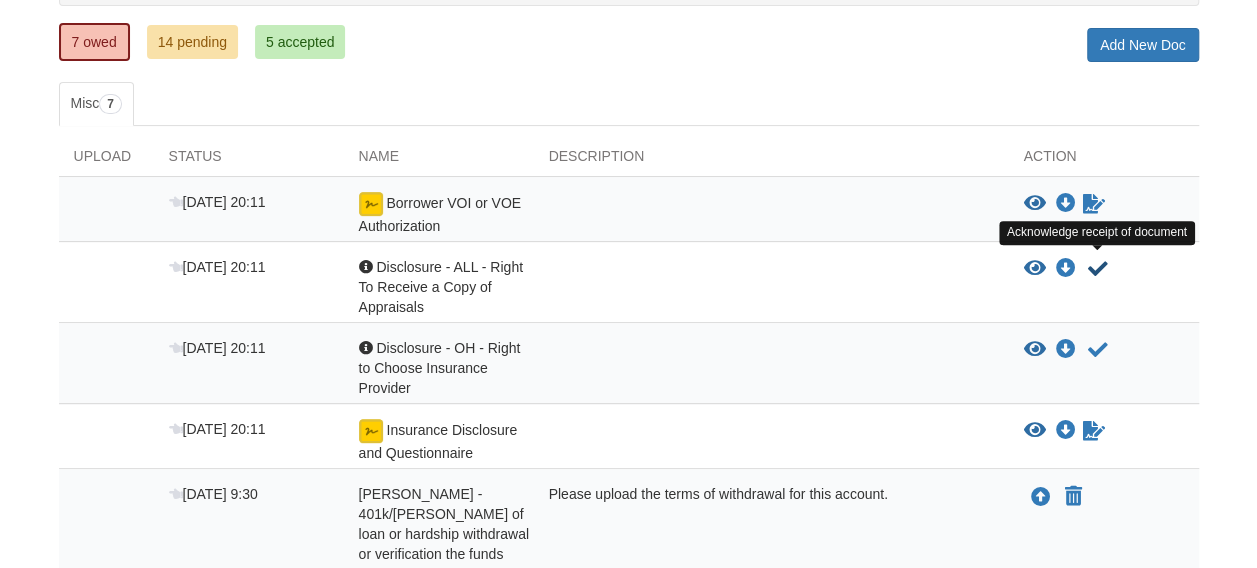 click at bounding box center [1098, 269] 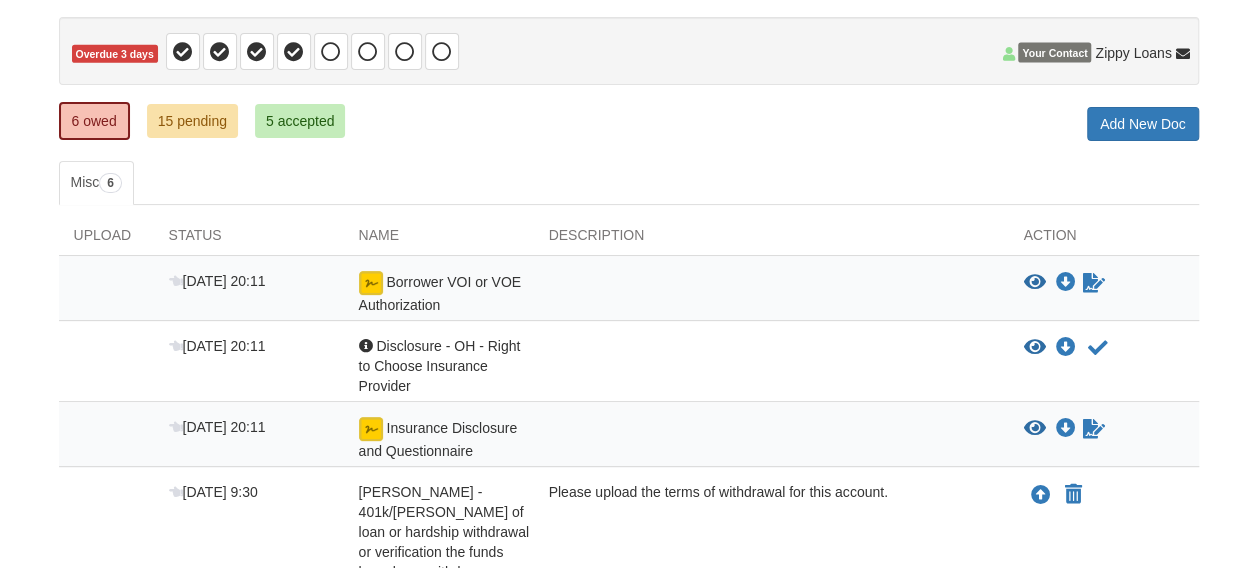 scroll, scrollTop: 300, scrollLeft: 0, axis: vertical 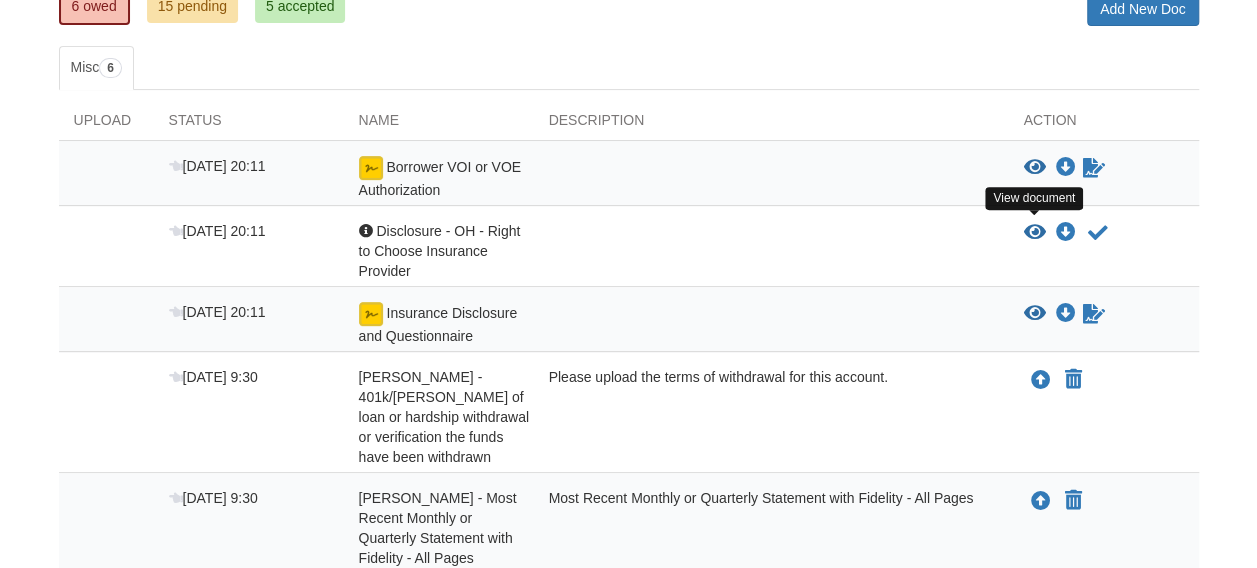 click at bounding box center [1035, 233] 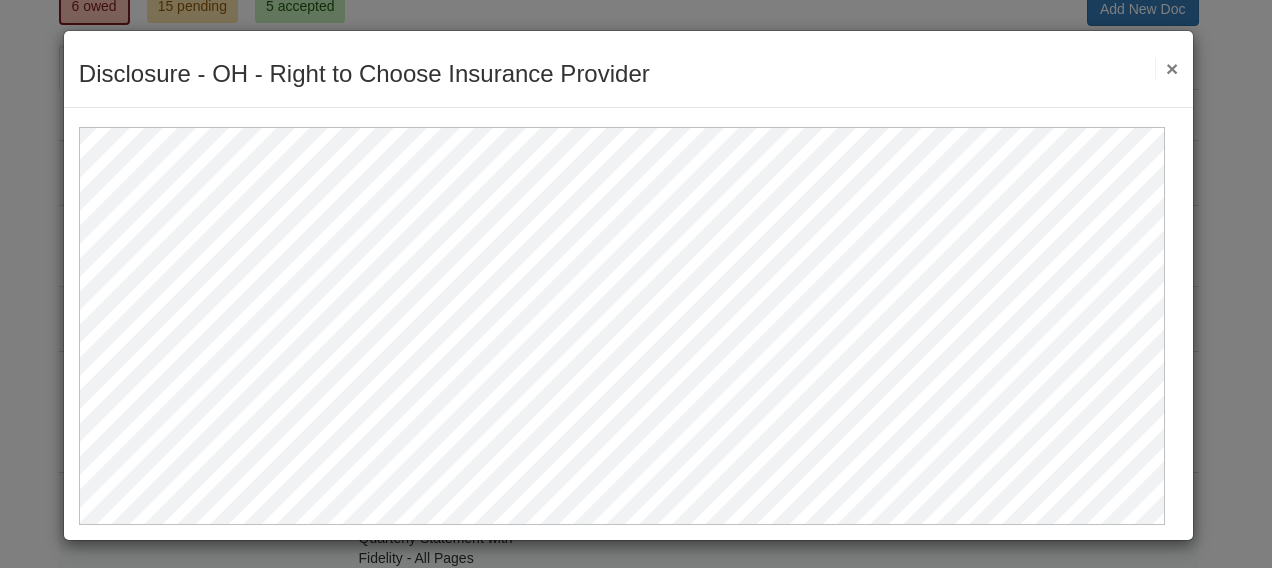click on "×" at bounding box center [1166, 68] 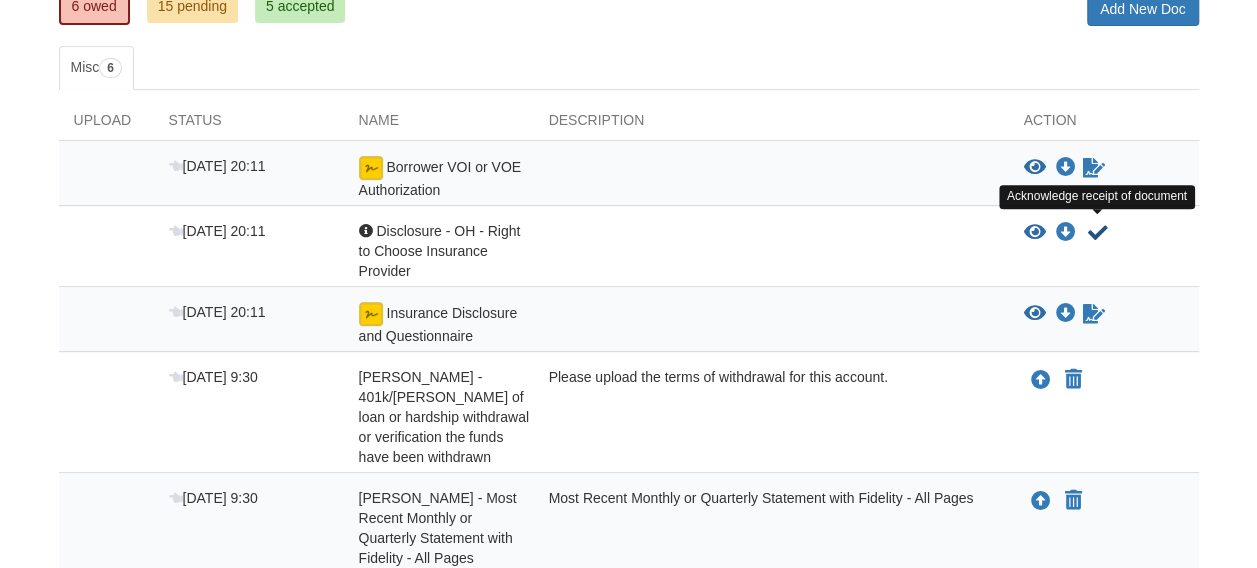 click at bounding box center (1098, 233) 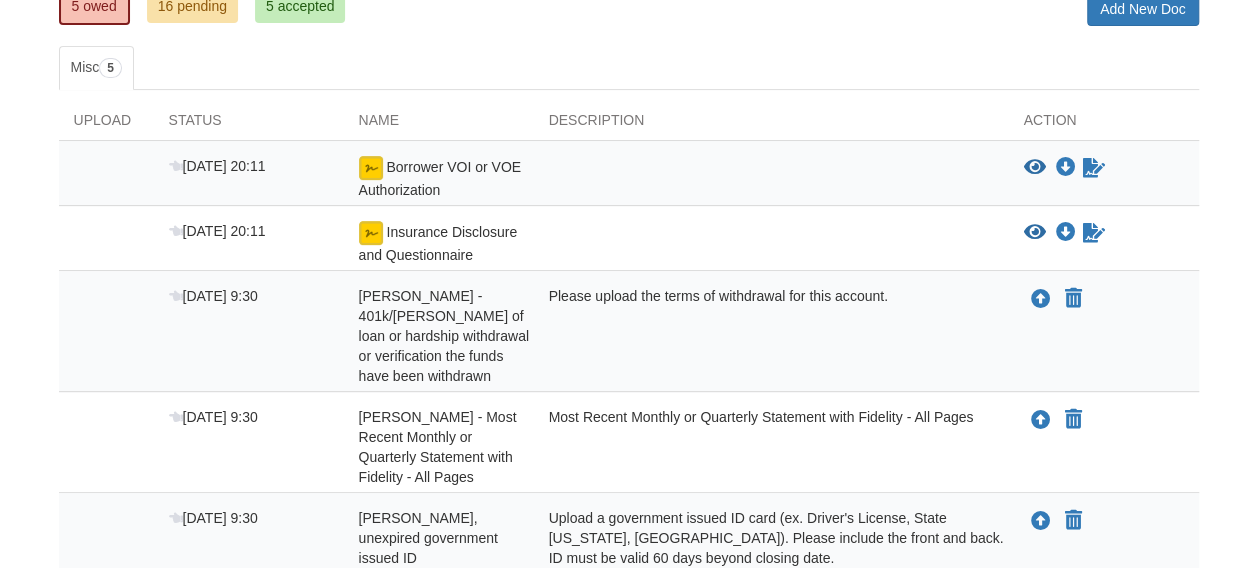 scroll, scrollTop: 400, scrollLeft: 0, axis: vertical 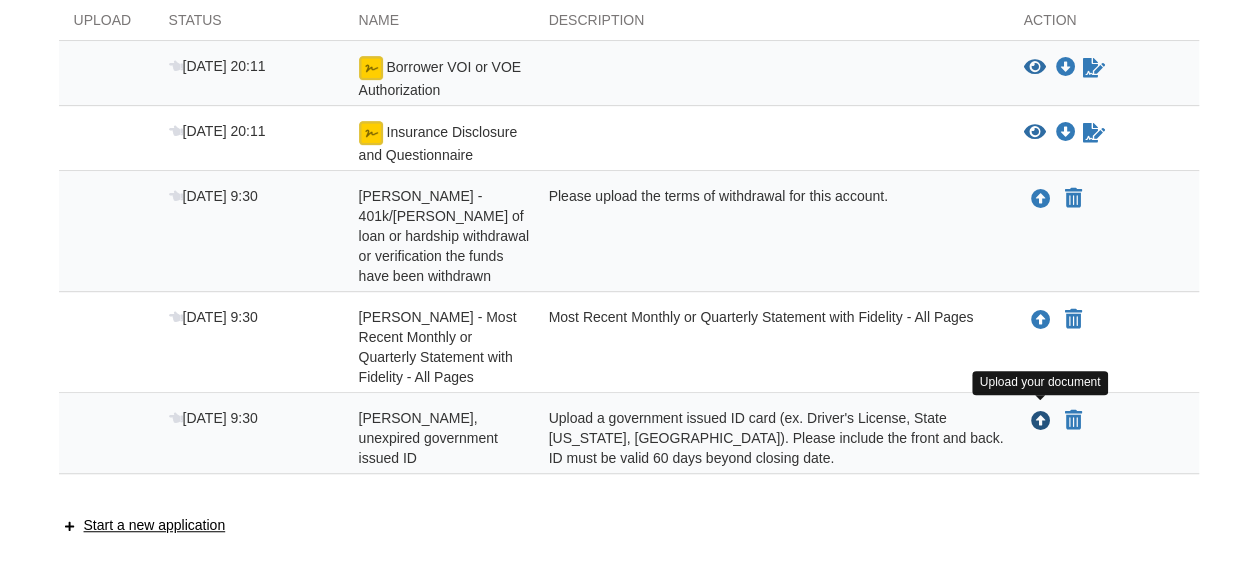 click at bounding box center (1041, 422) 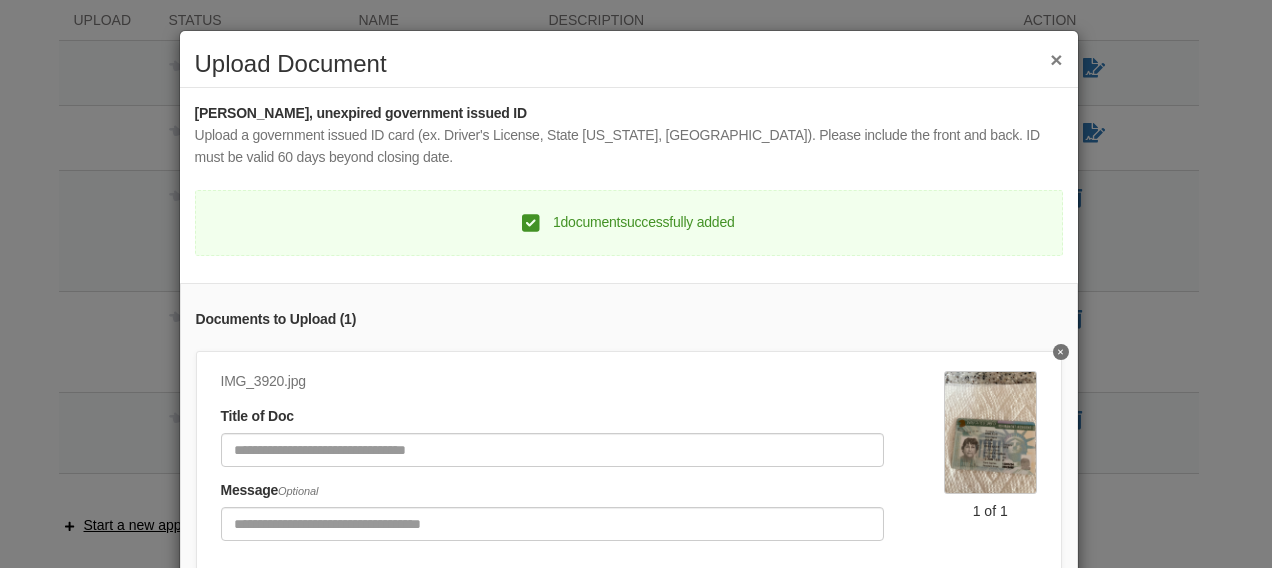 click 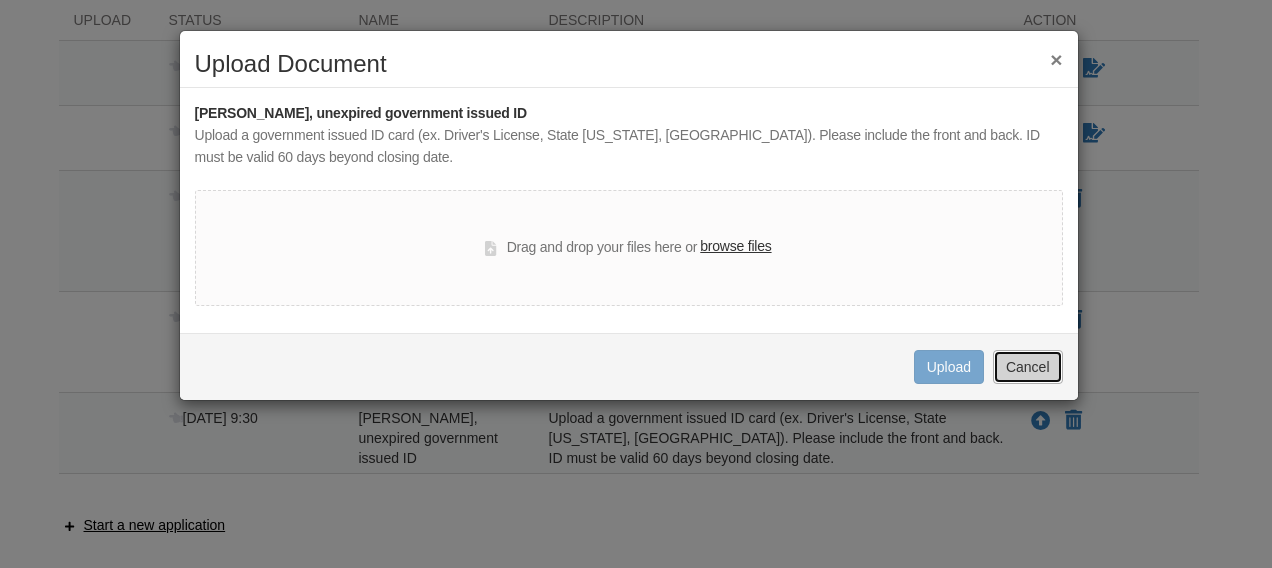 click on "Cancel" at bounding box center [1028, 367] 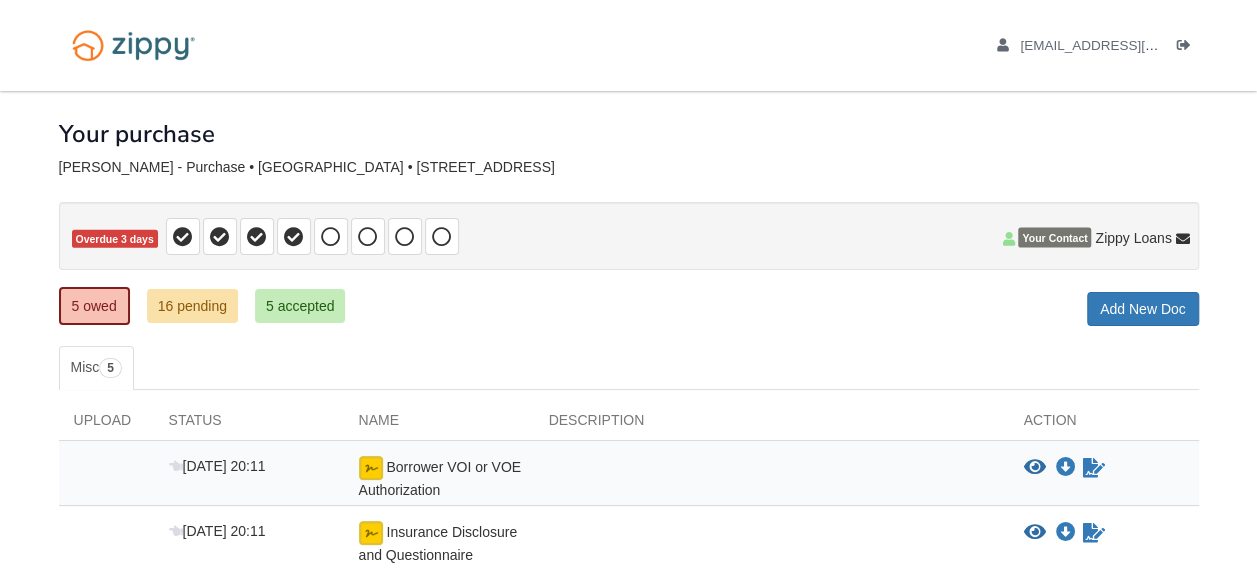 scroll, scrollTop: 0, scrollLeft: 0, axis: both 